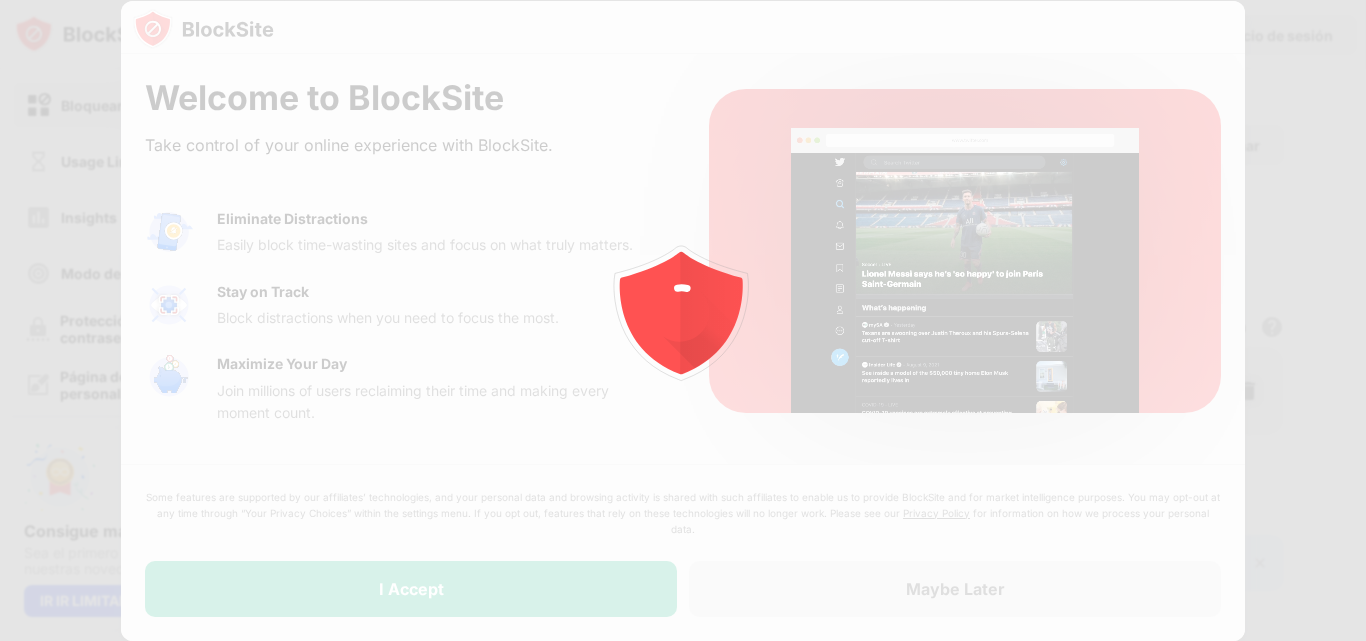 scroll, scrollTop: 0, scrollLeft: 0, axis: both 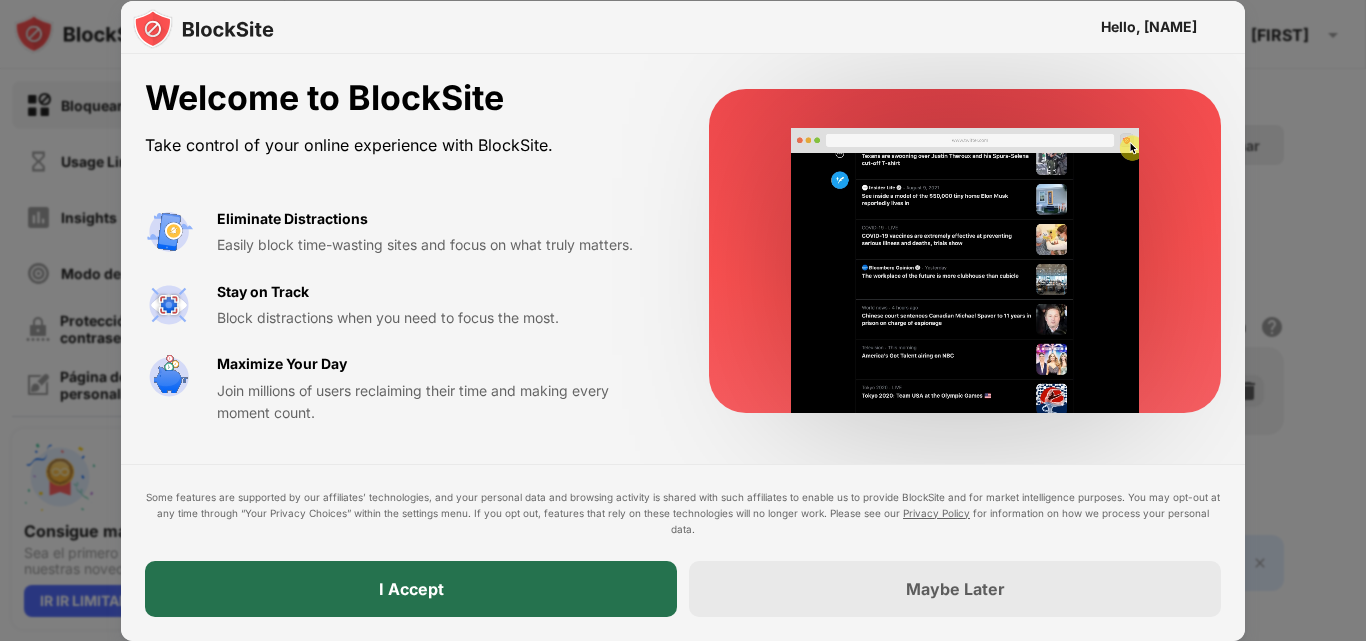 click on "I Accept" at bounding box center (411, 589) 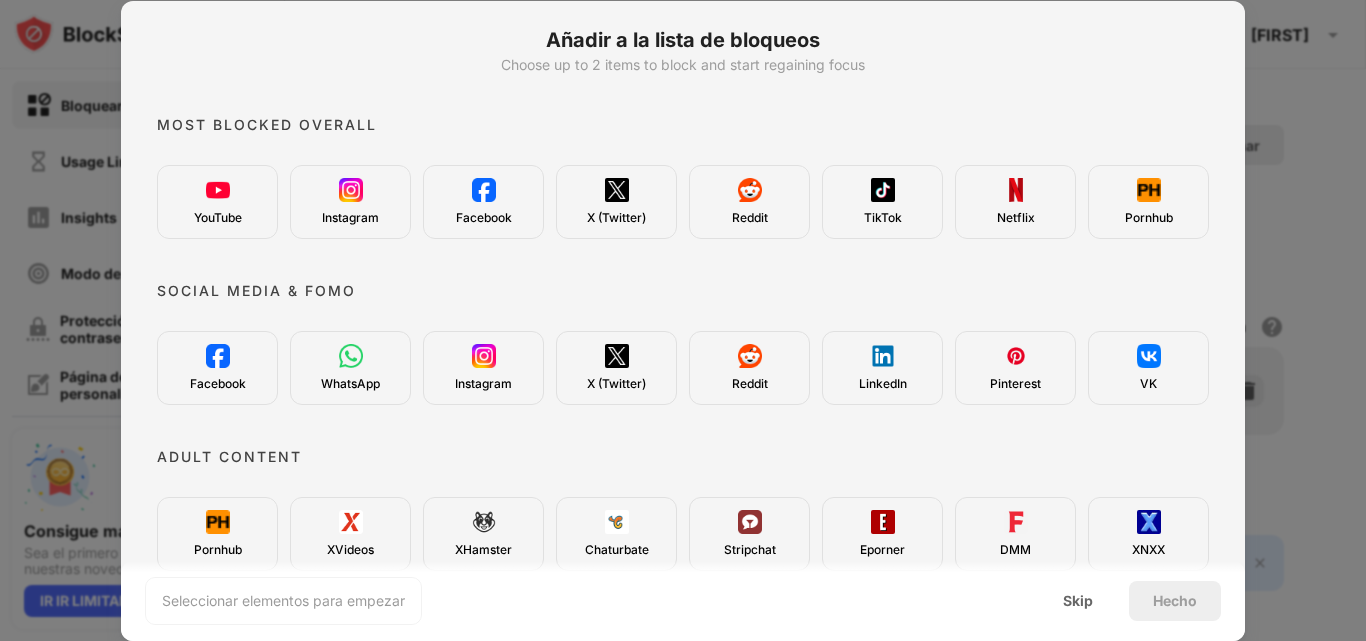 click on "YouTube" at bounding box center [217, 202] 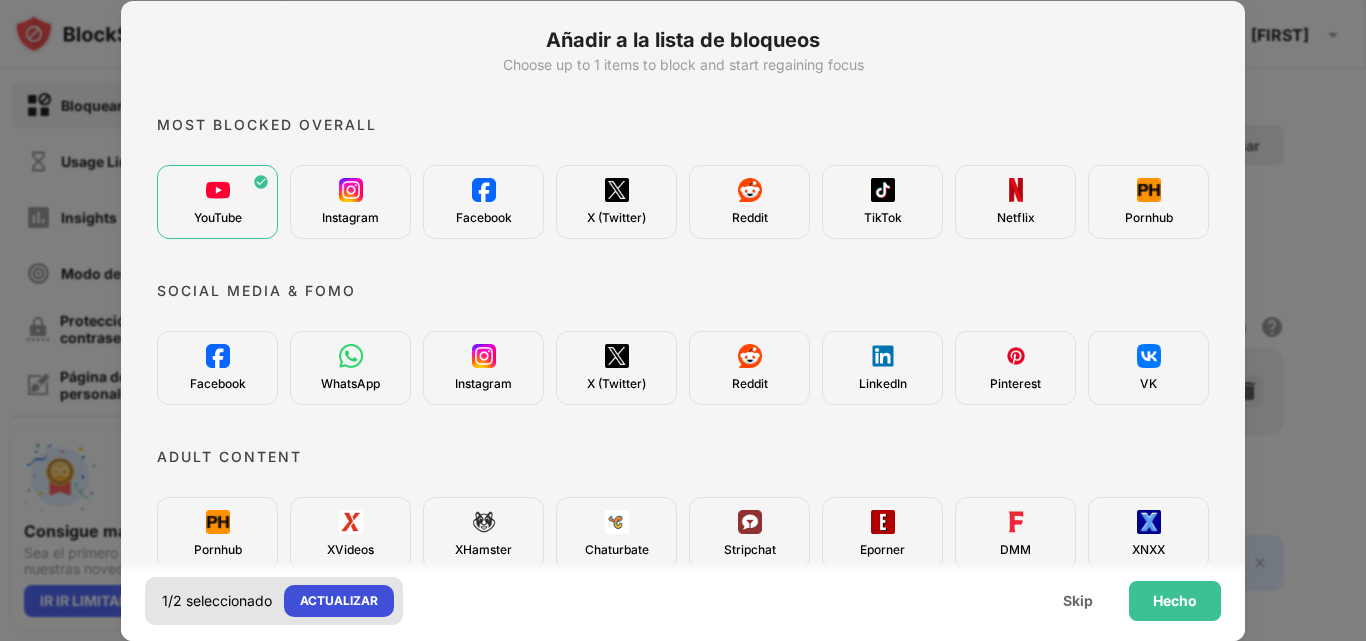 click on "ACTUALIZAR" at bounding box center (339, 601) 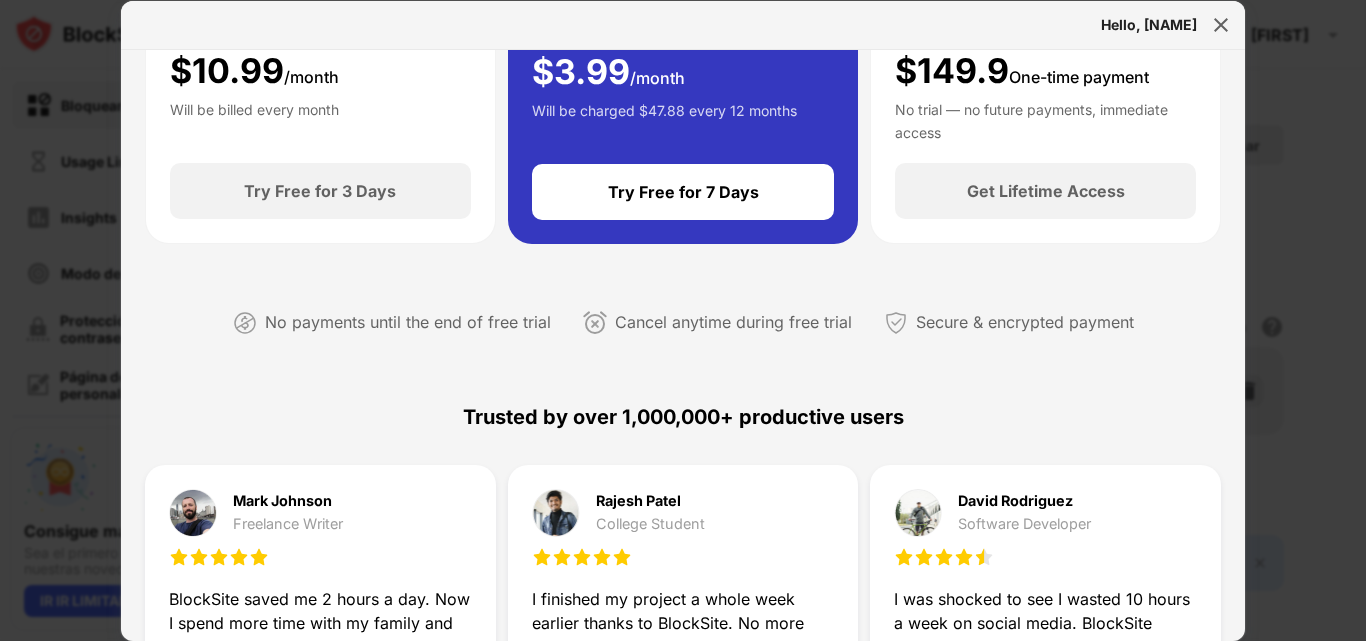 scroll, scrollTop: 100, scrollLeft: 0, axis: vertical 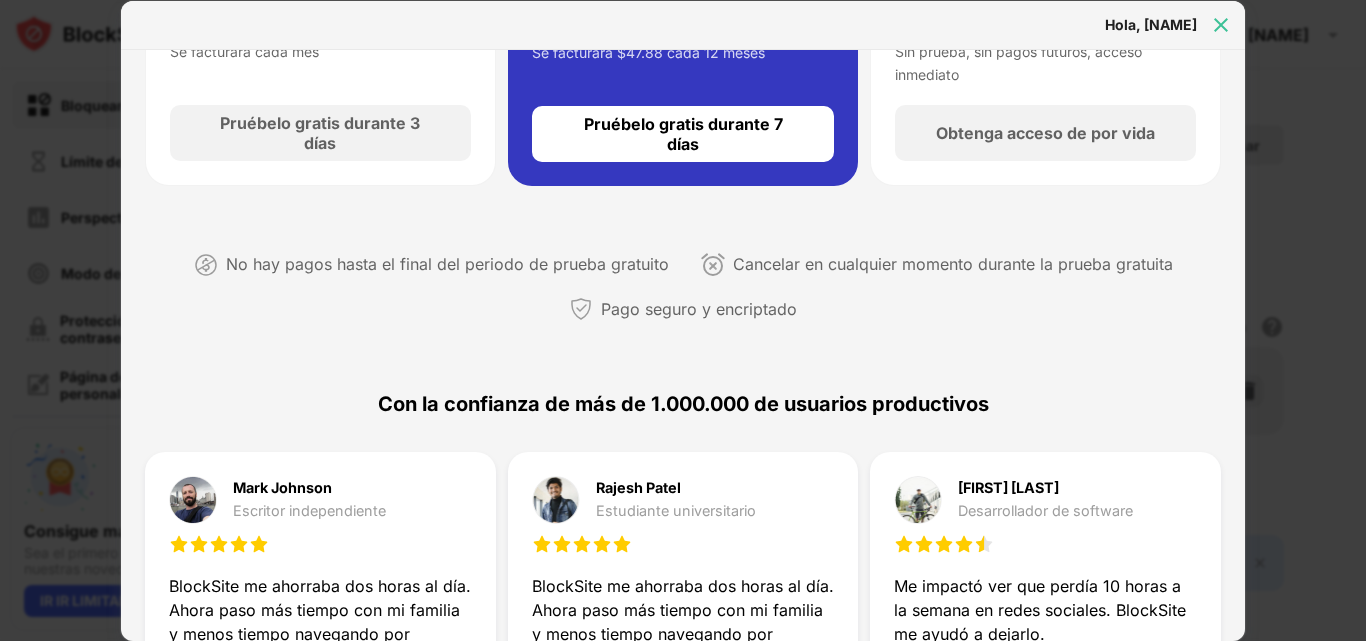 click at bounding box center (1221, 25) 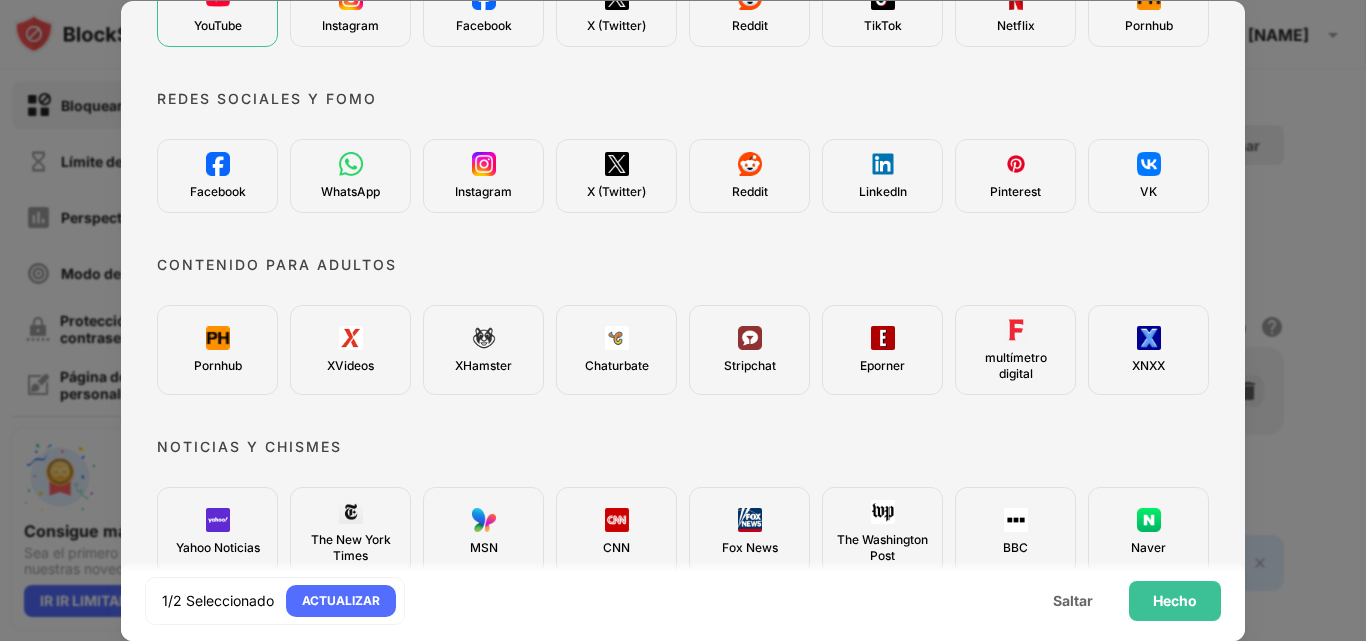 scroll, scrollTop: 200, scrollLeft: 0, axis: vertical 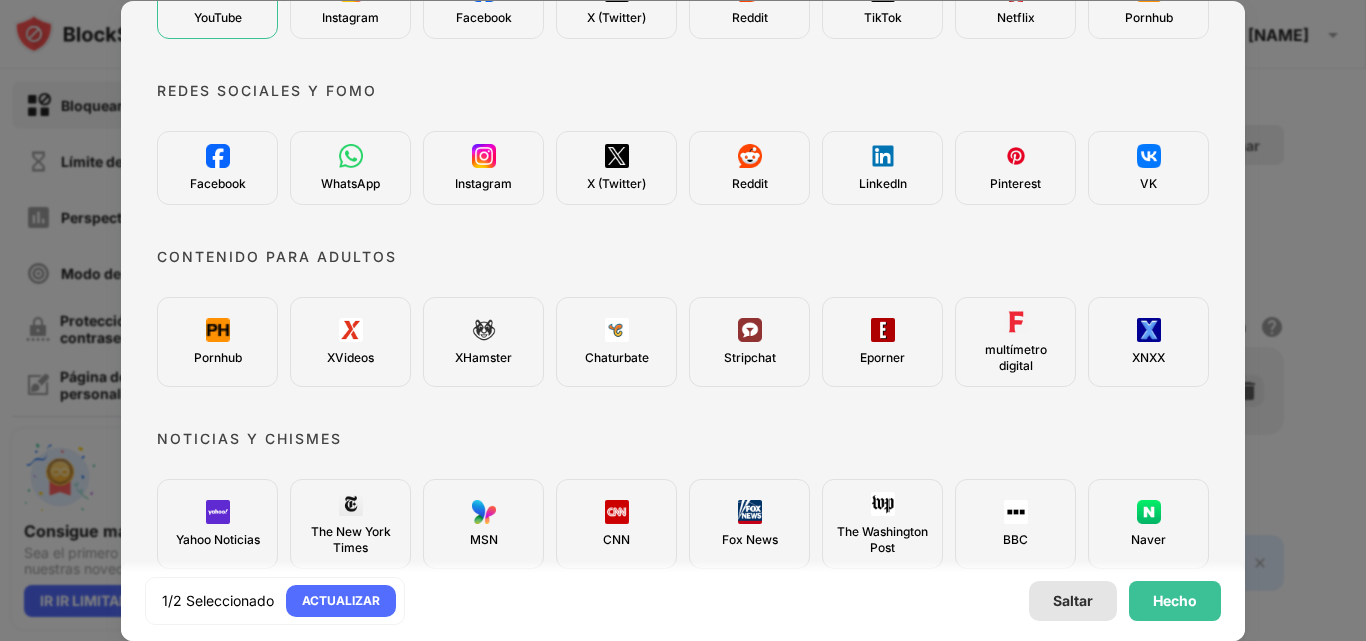 click on "Saltar" at bounding box center [1073, 600] 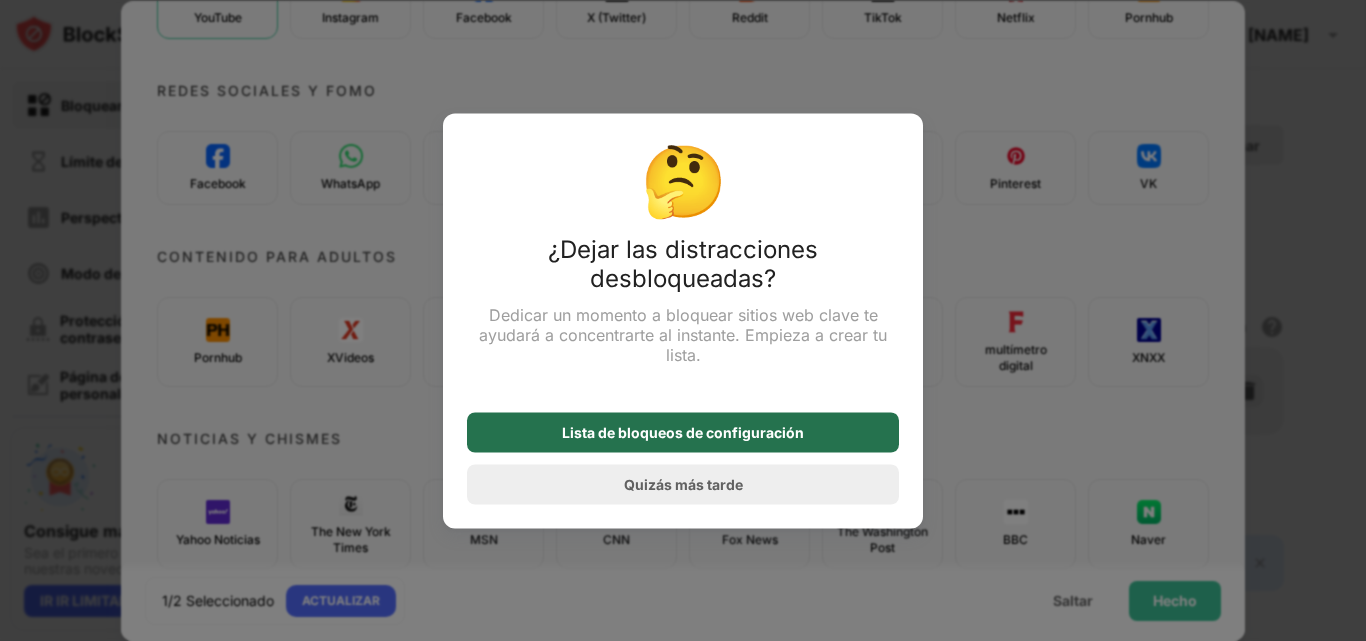 click on "Lista de bloqueos de configuración" at bounding box center (683, 432) 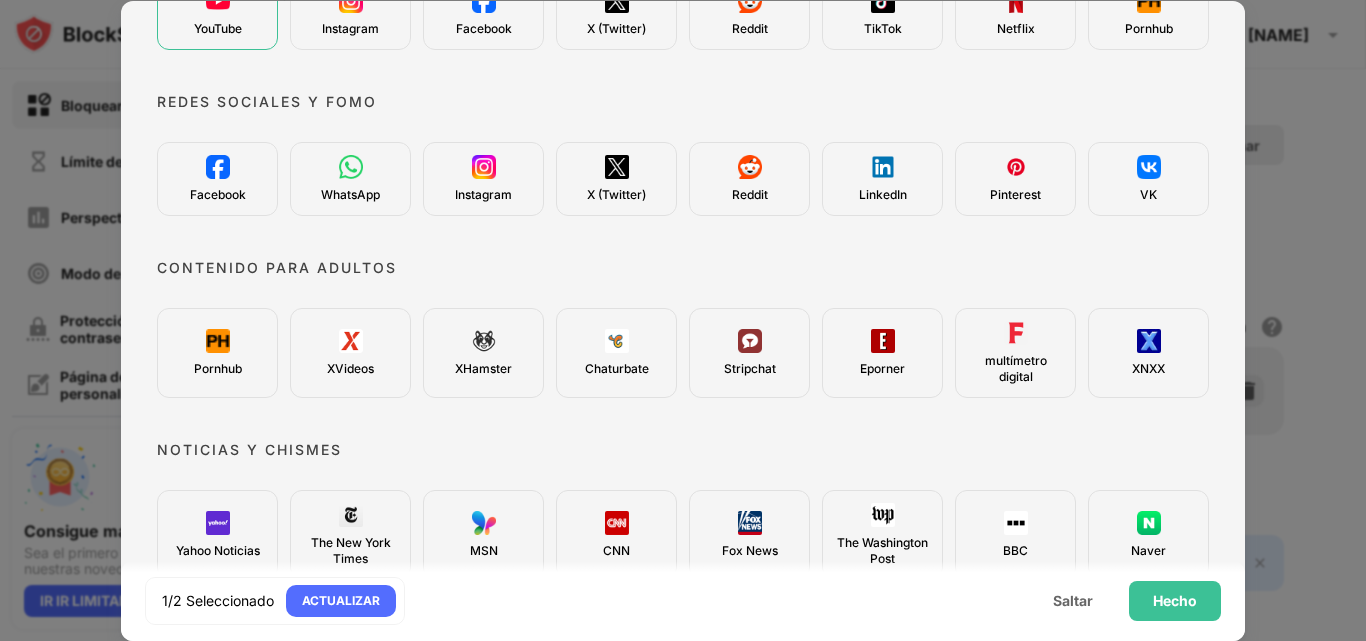 scroll, scrollTop: 300, scrollLeft: 0, axis: vertical 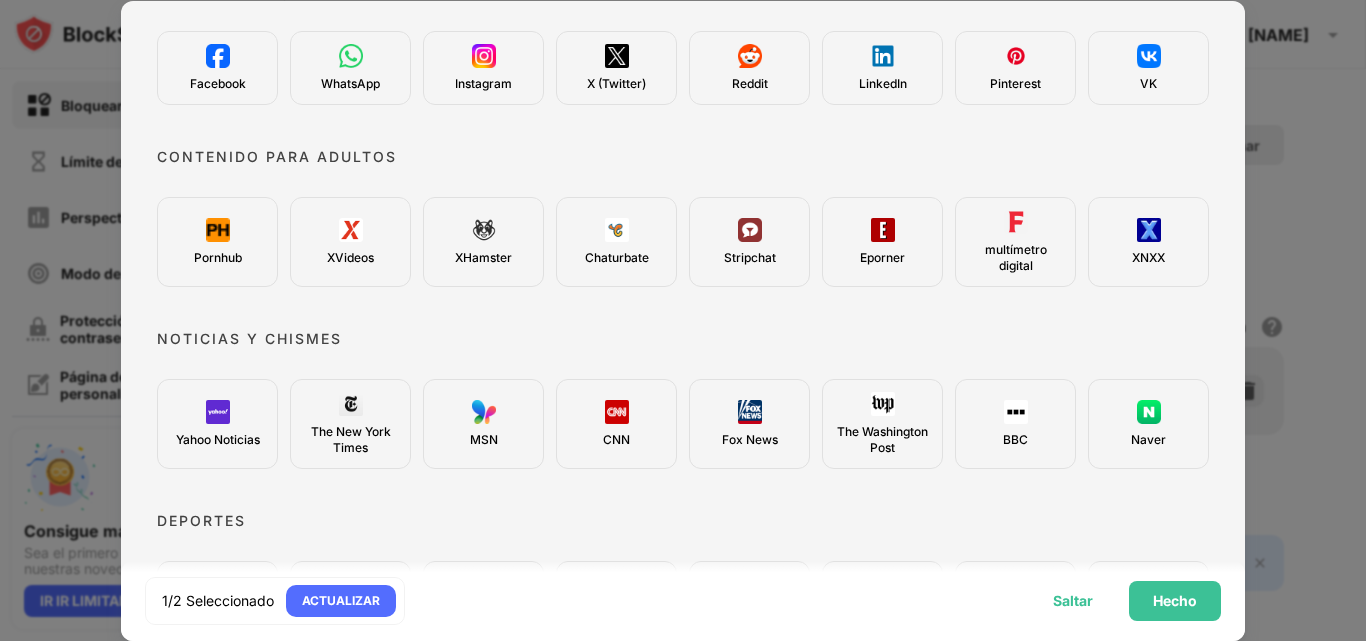 click on "Saltar" at bounding box center (1073, 601) 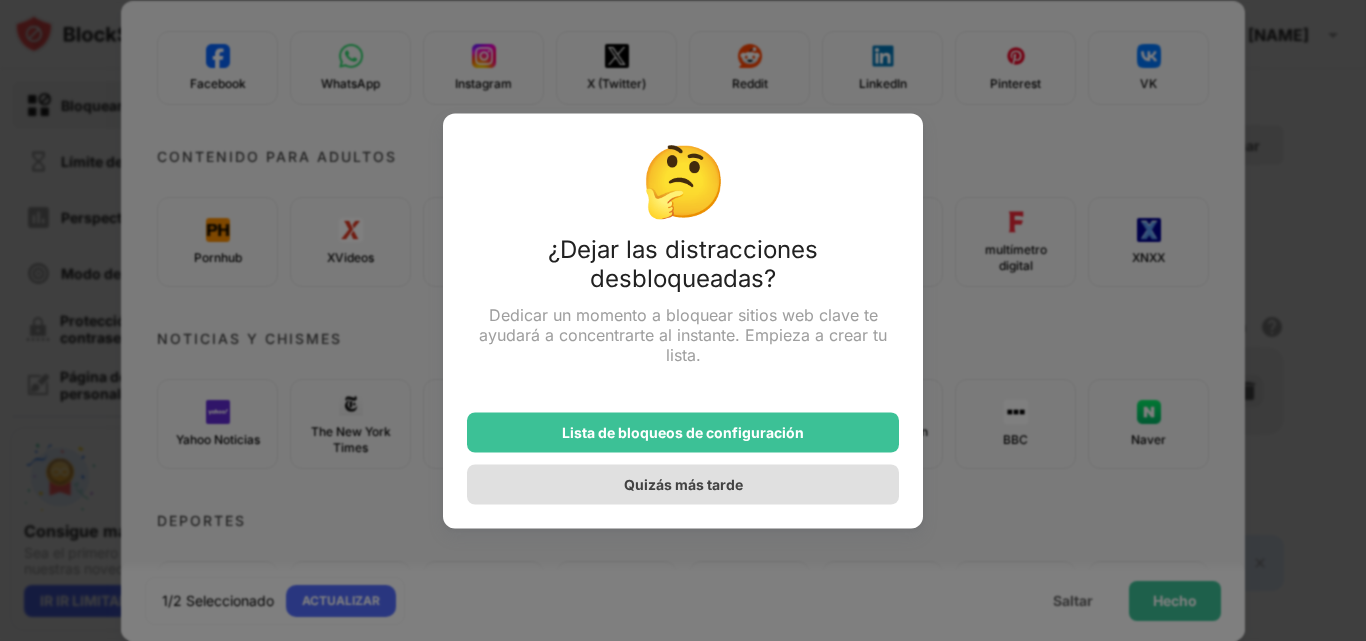 click on "Quizás más tarde" at bounding box center [683, 484] 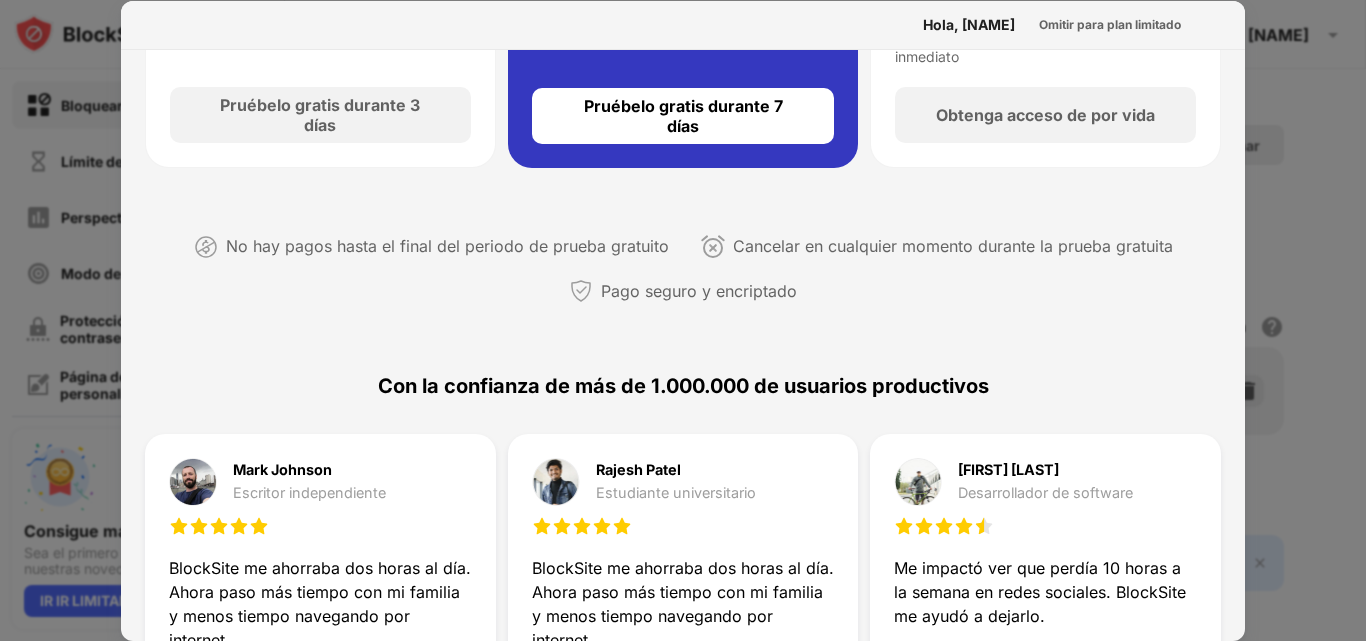 scroll, scrollTop: 0, scrollLeft: 0, axis: both 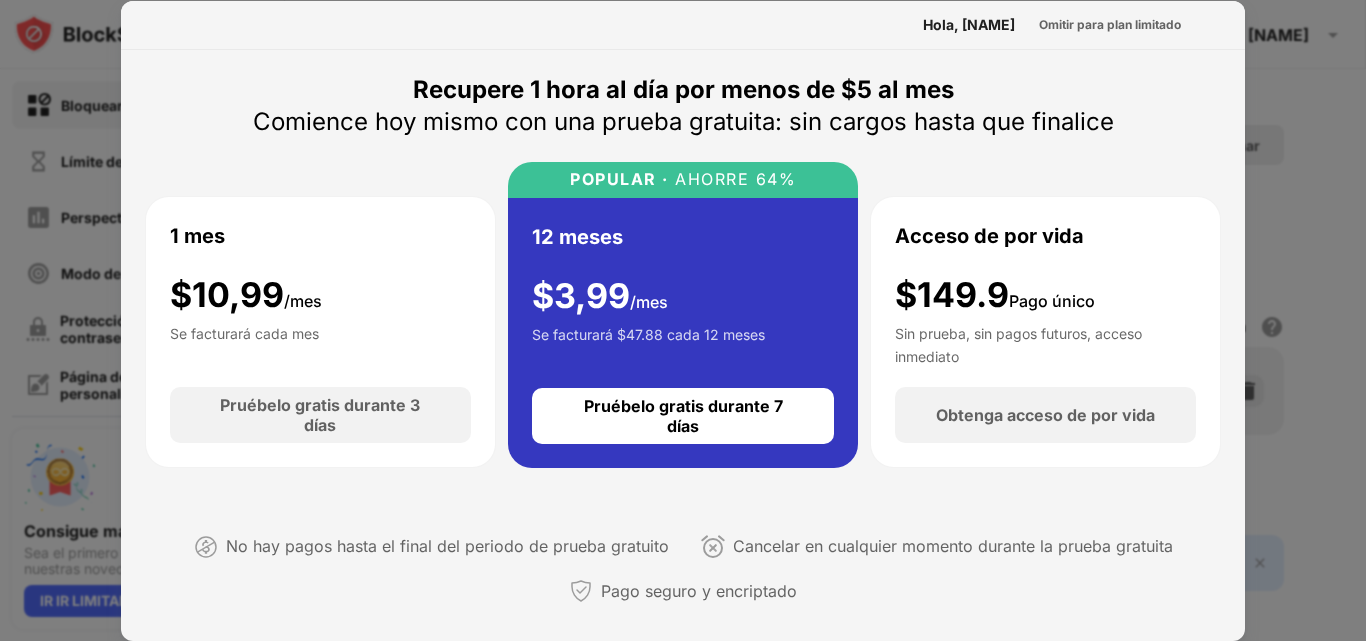 click at bounding box center [683, 320] 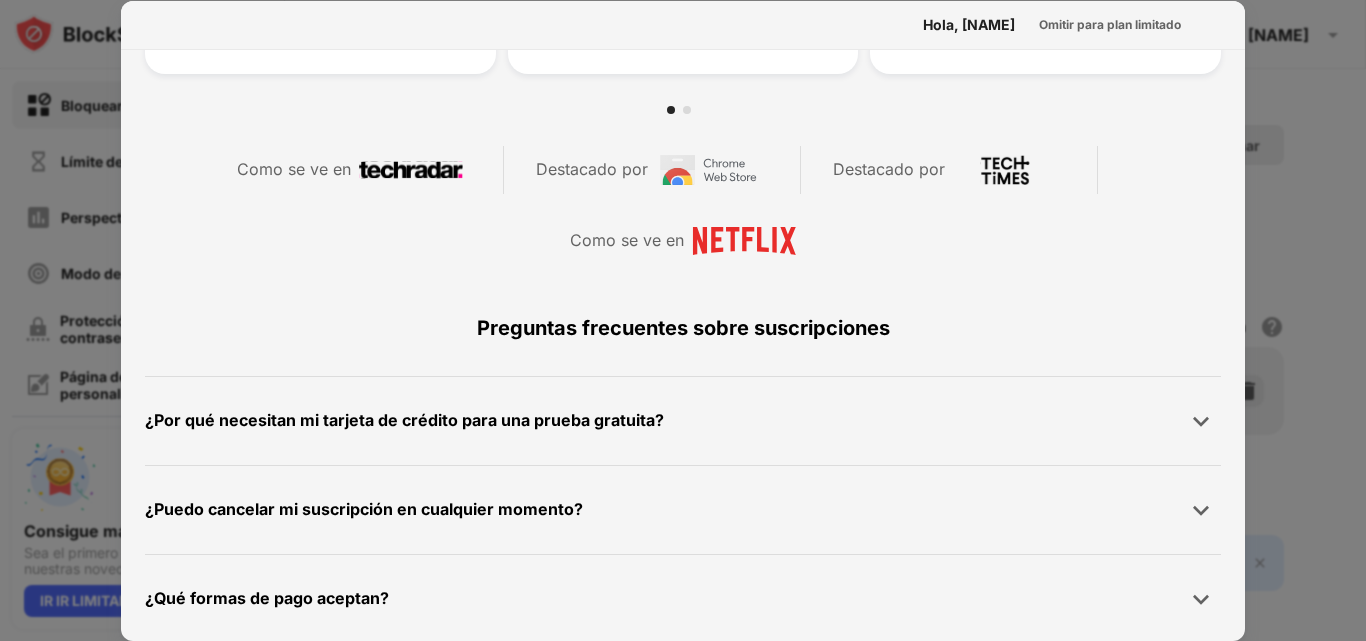 scroll, scrollTop: 1106, scrollLeft: 0, axis: vertical 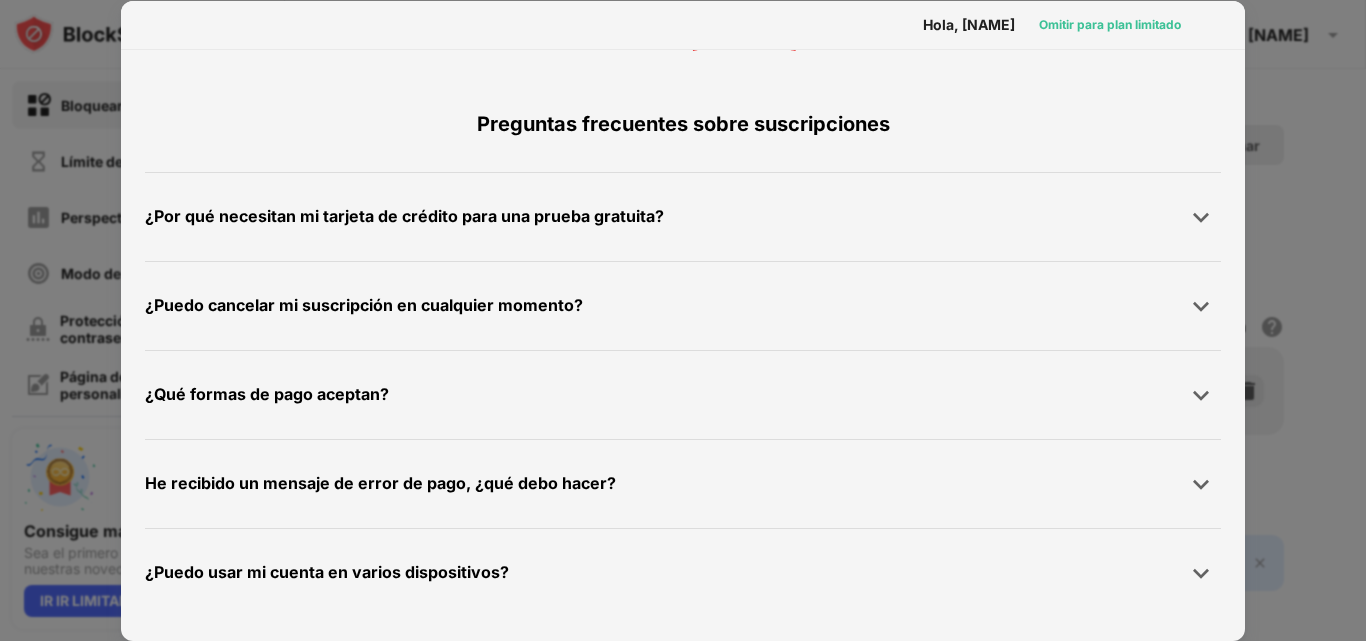 click on "Omitir para plan limitado" at bounding box center (1110, 25) 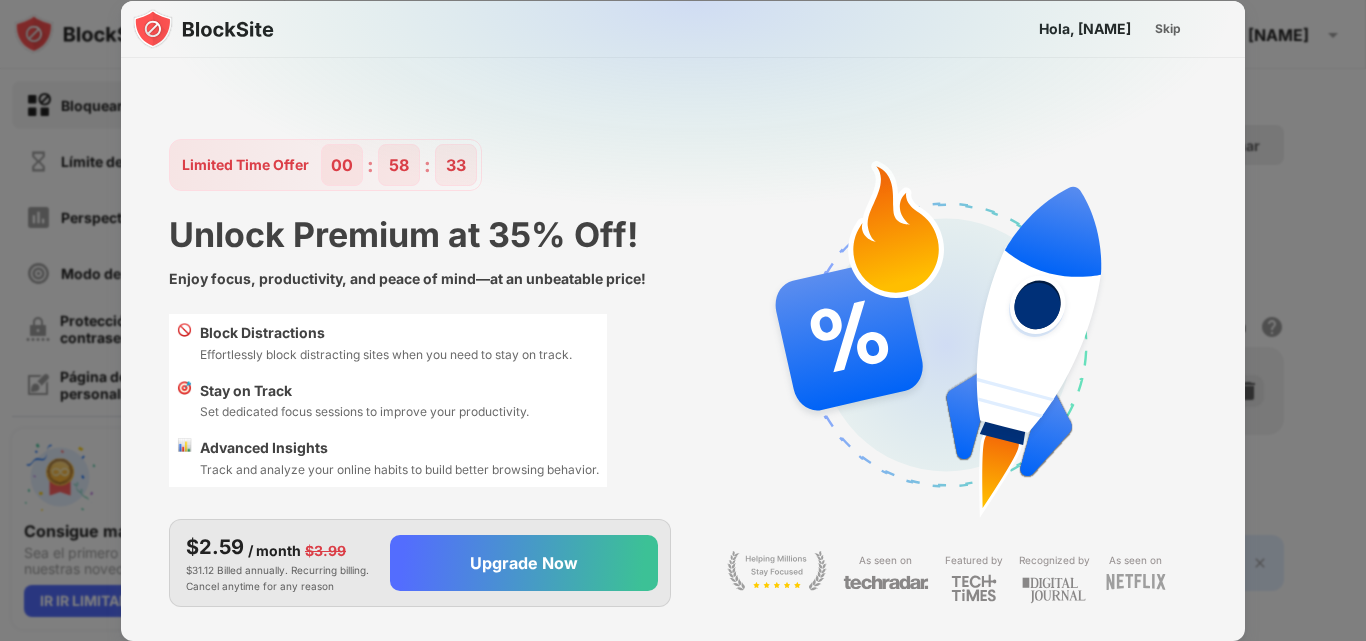 scroll, scrollTop: 99, scrollLeft: 0, axis: vertical 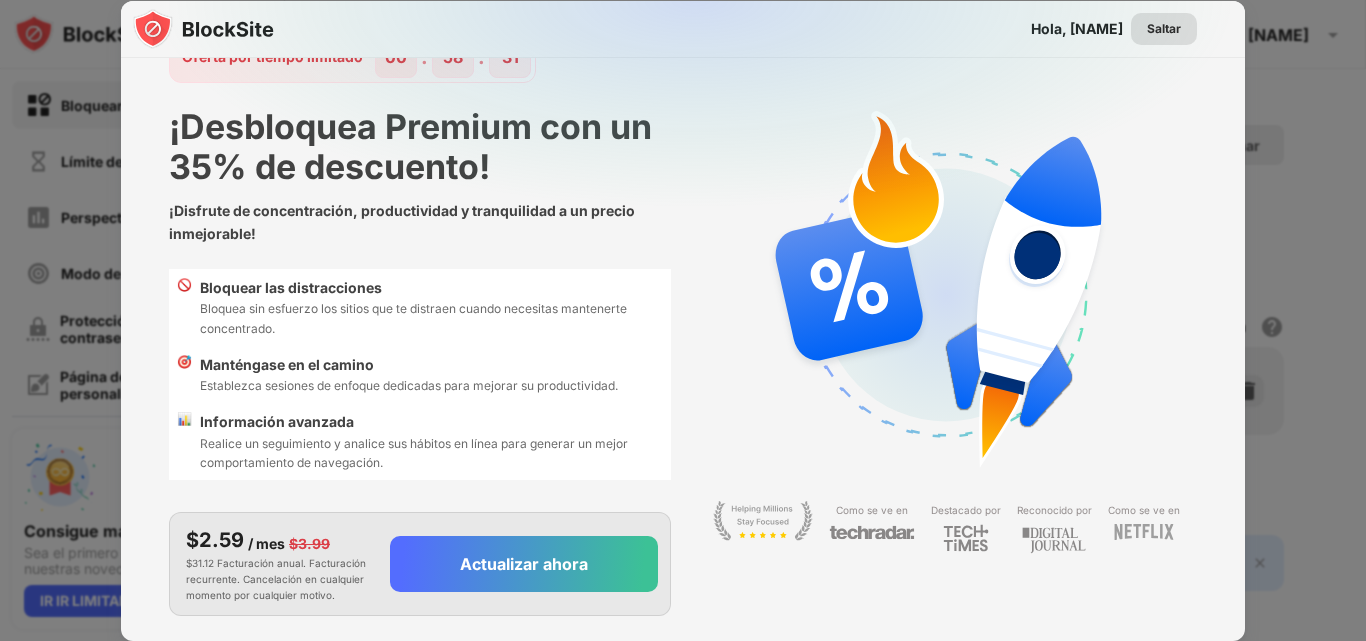 click on "Saltar" at bounding box center [1164, 28] 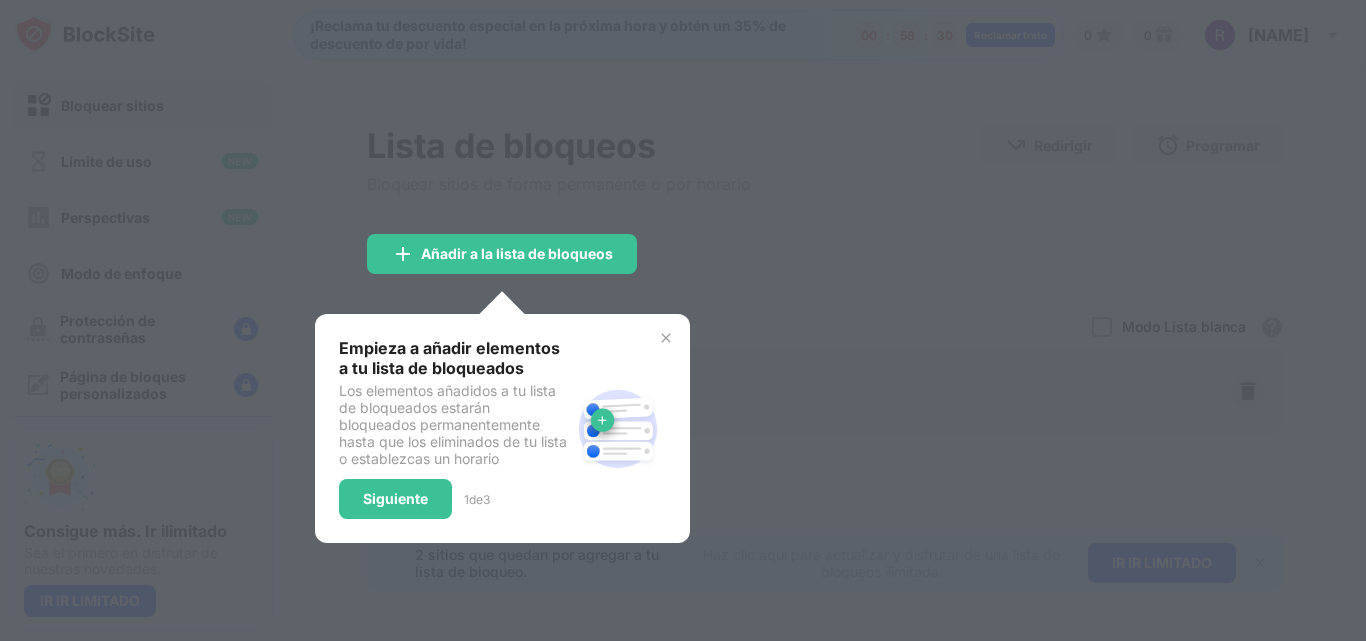 click at bounding box center (683, 320) 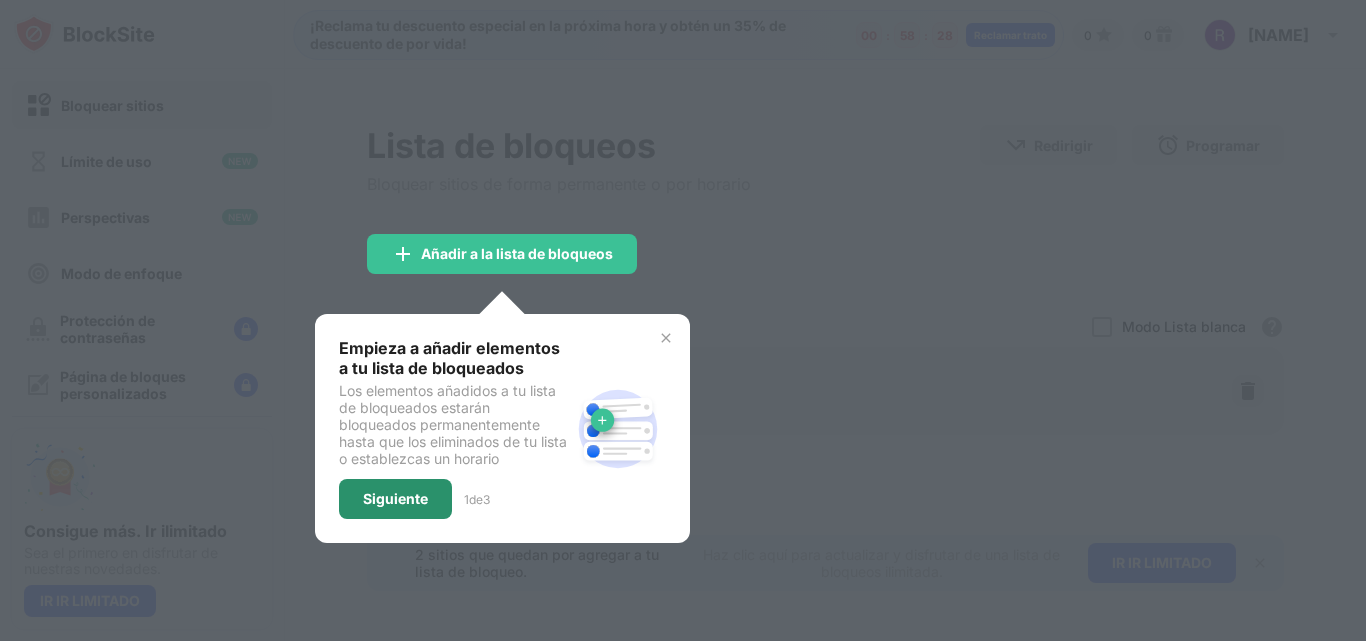 click on "Siguiente" at bounding box center [395, 499] 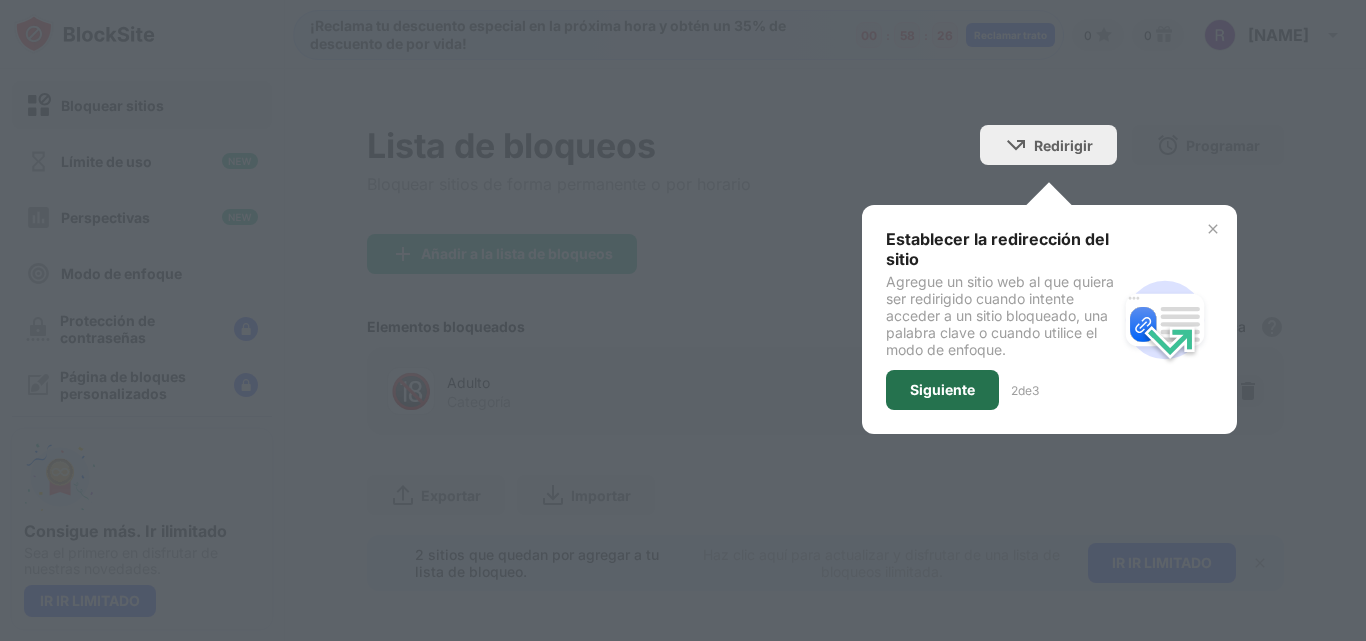 click on "Siguiente" at bounding box center (942, 389) 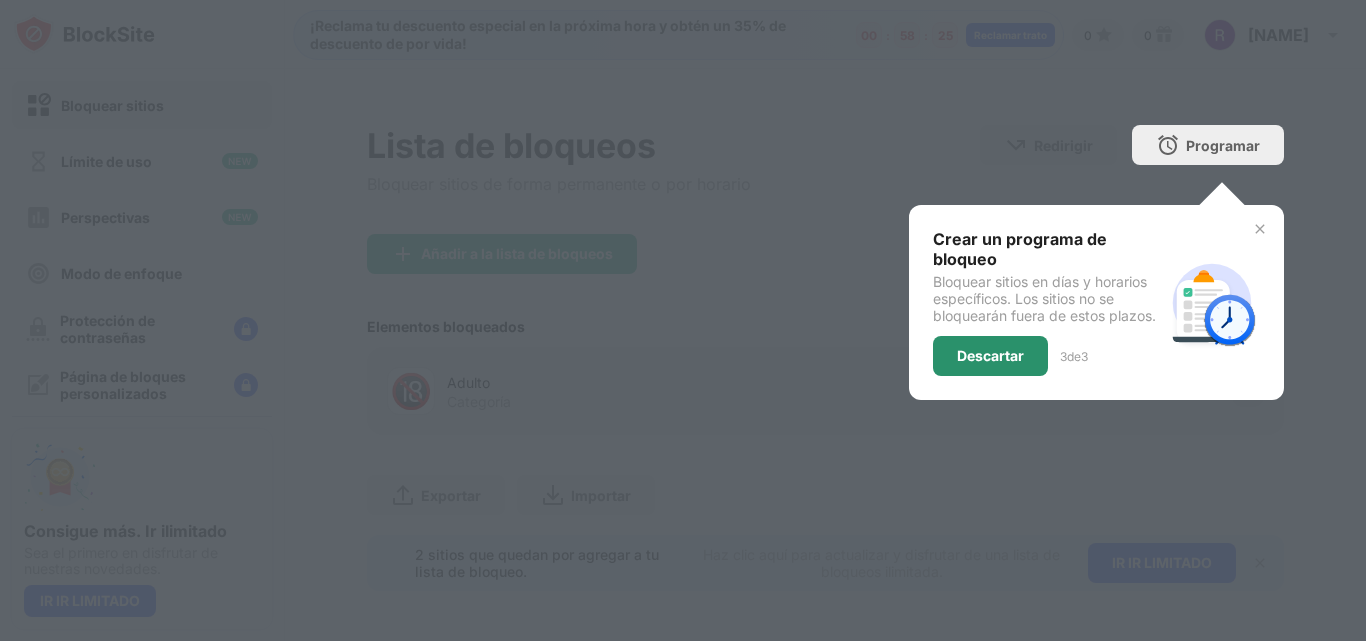 click on "Descartar" at bounding box center (990, 356) 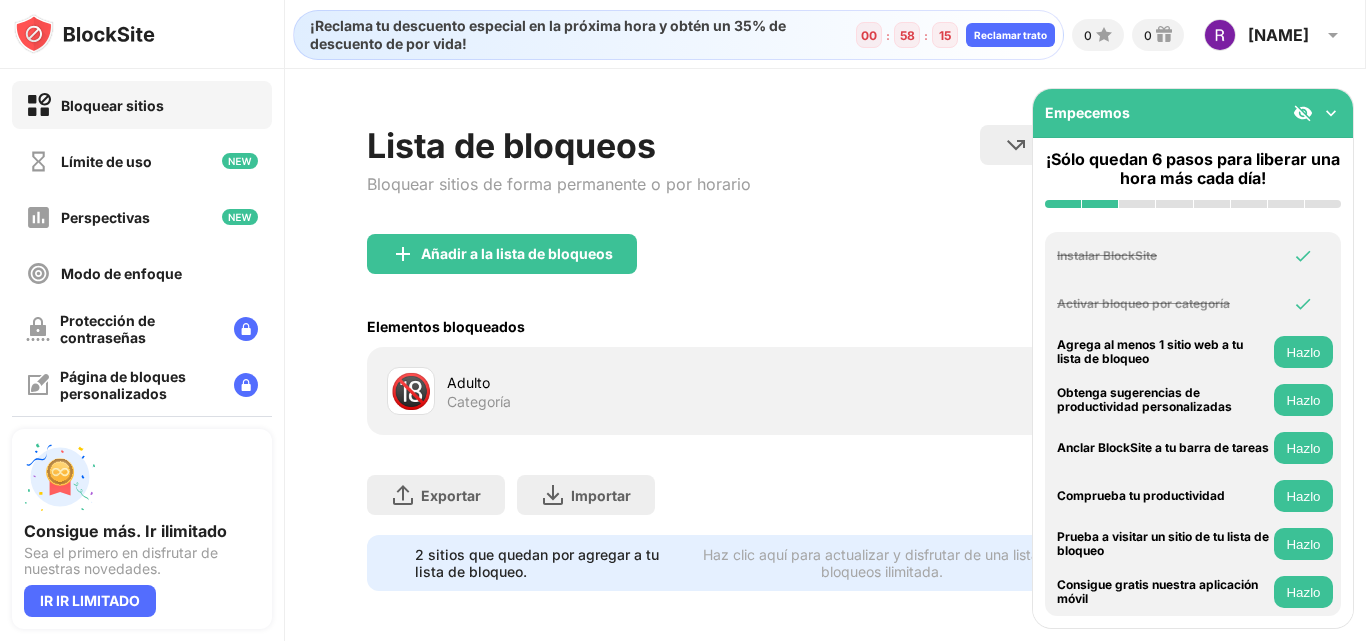 scroll, scrollTop: 21, scrollLeft: 0, axis: vertical 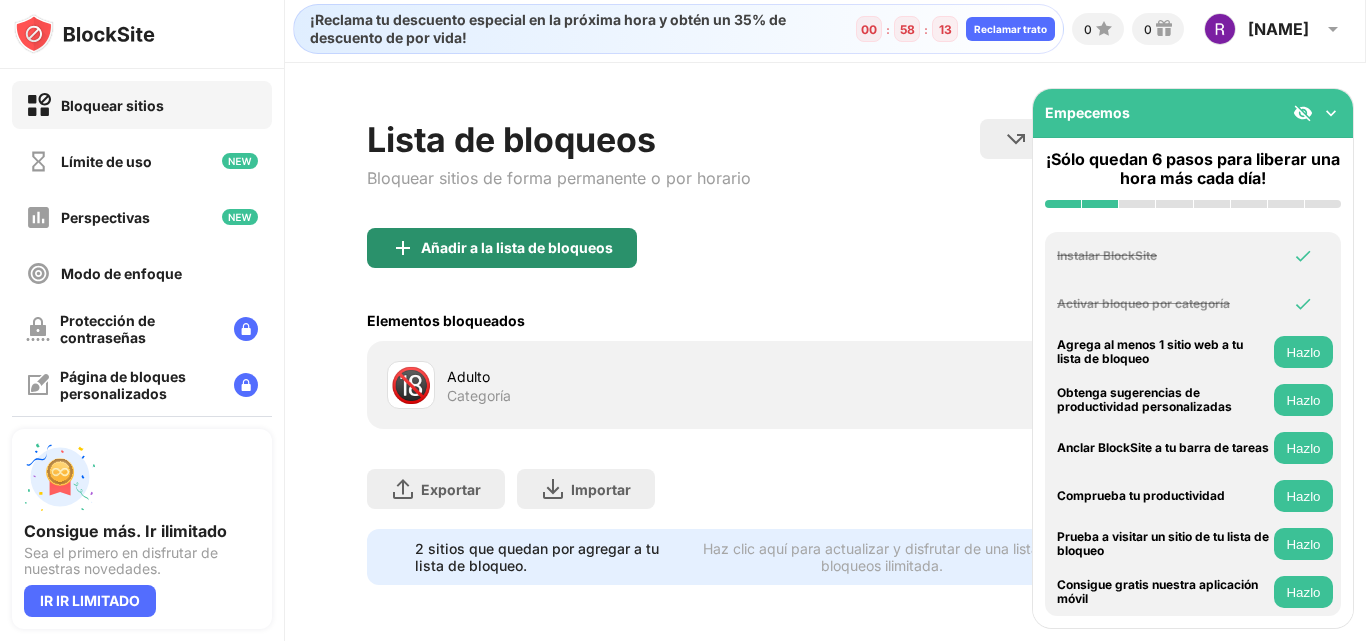 click on "Añadir a la lista de bloqueos" at bounding box center (517, 247) 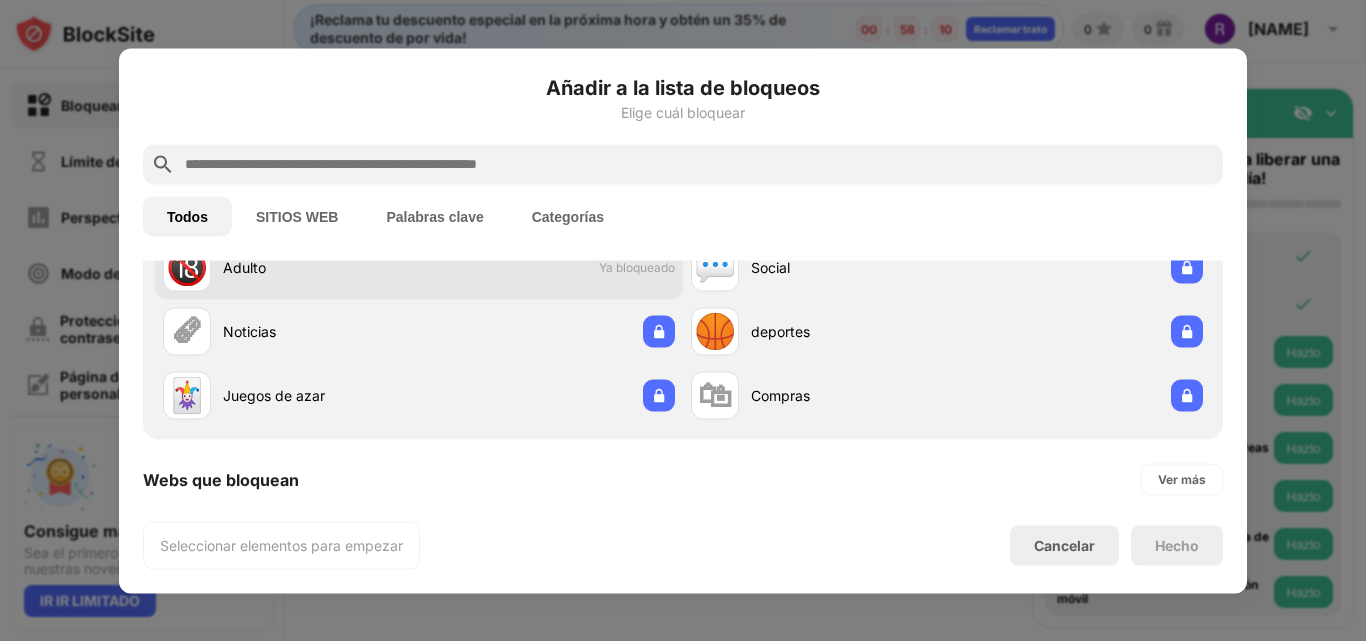 scroll, scrollTop: 0, scrollLeft: 0, axis: both 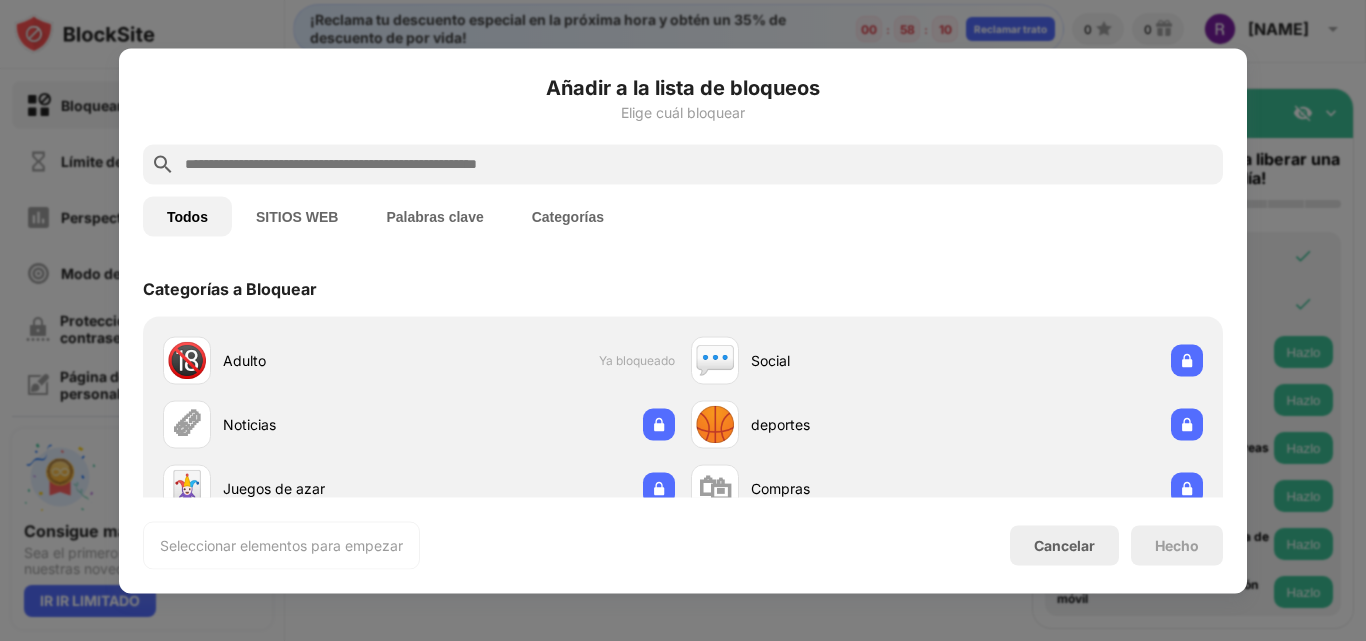 click on "SITIOS WEB" at bounding box center (297, 216) 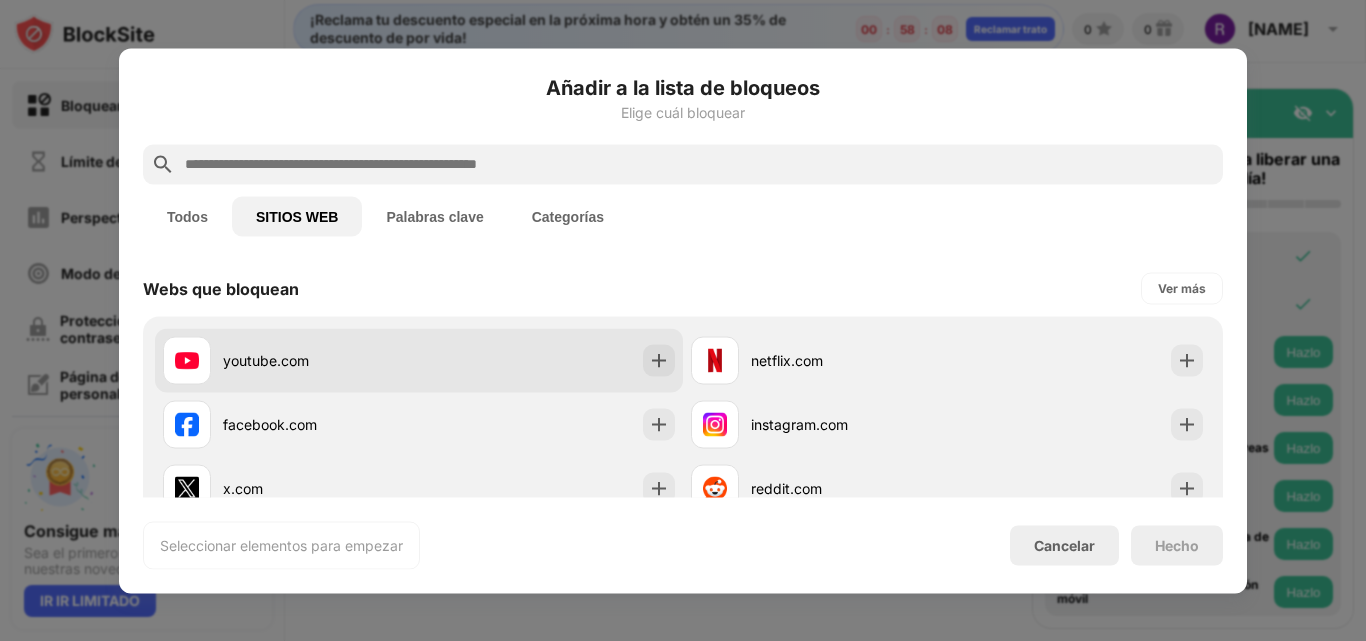click on "youtube.com" at bounding box center [321, 360] 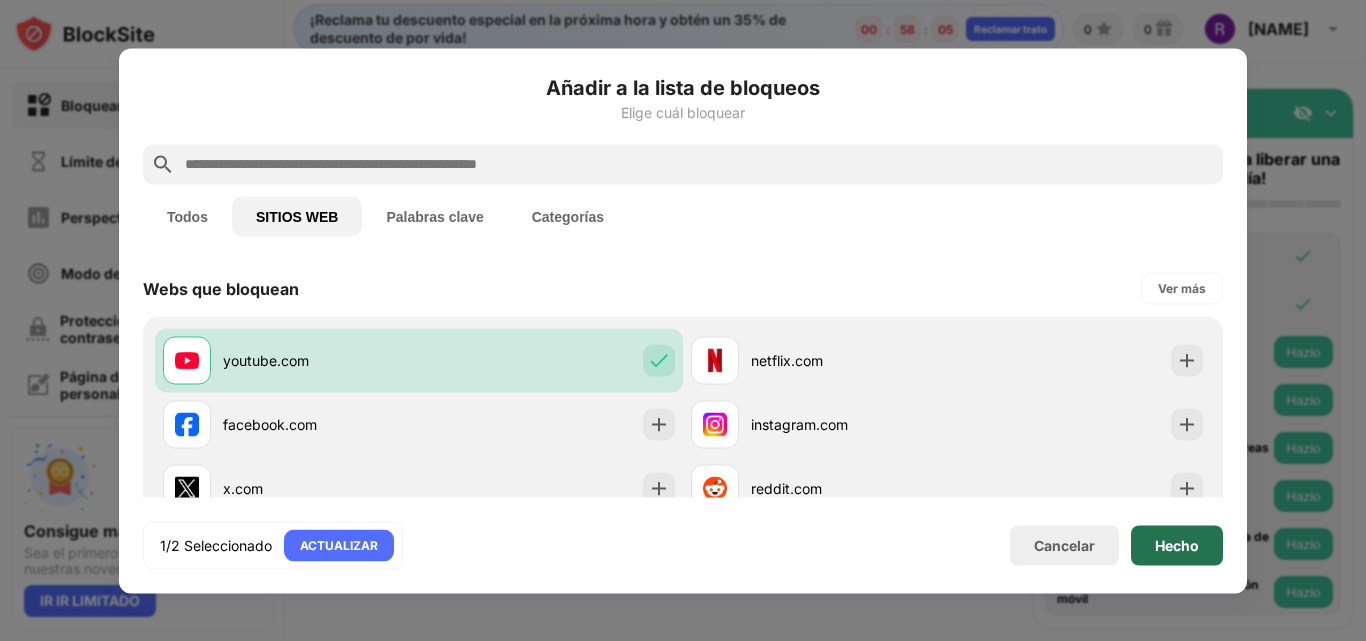 drag, startPoint x: 1164, startPoint y: 547, endPoint x: 1143, endPoint y: 543, distance: 21.377558 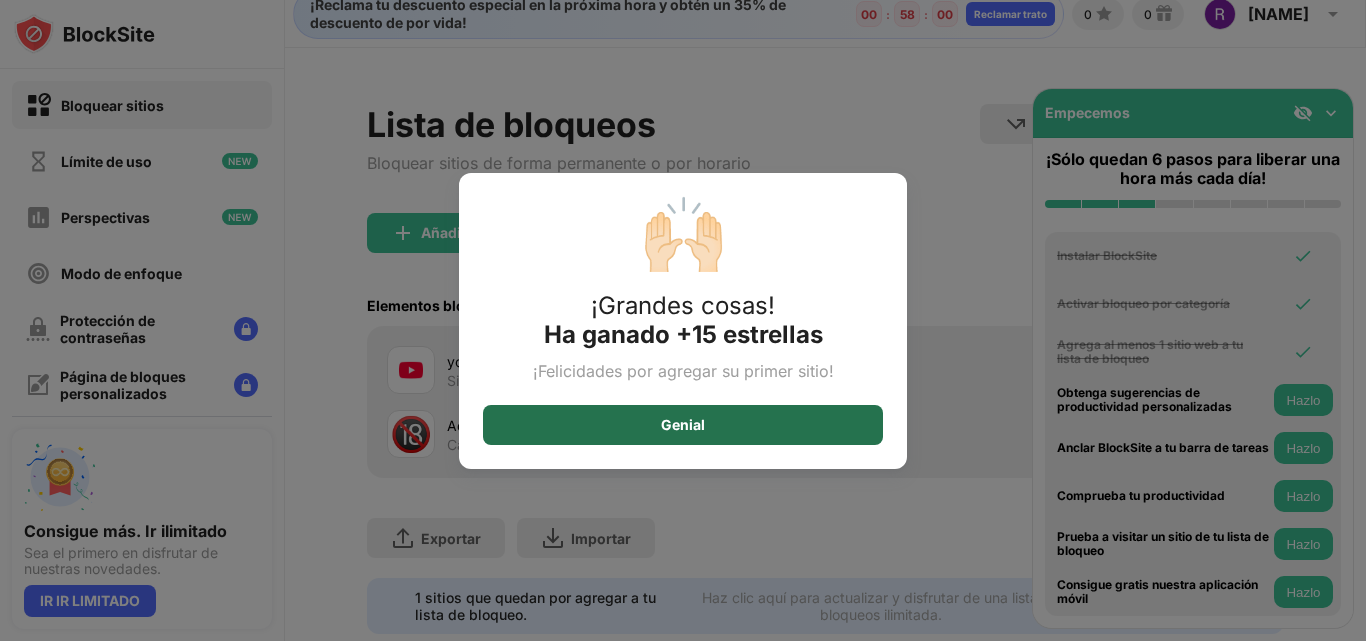 click on "Genial" at bounding box center (683, 425) 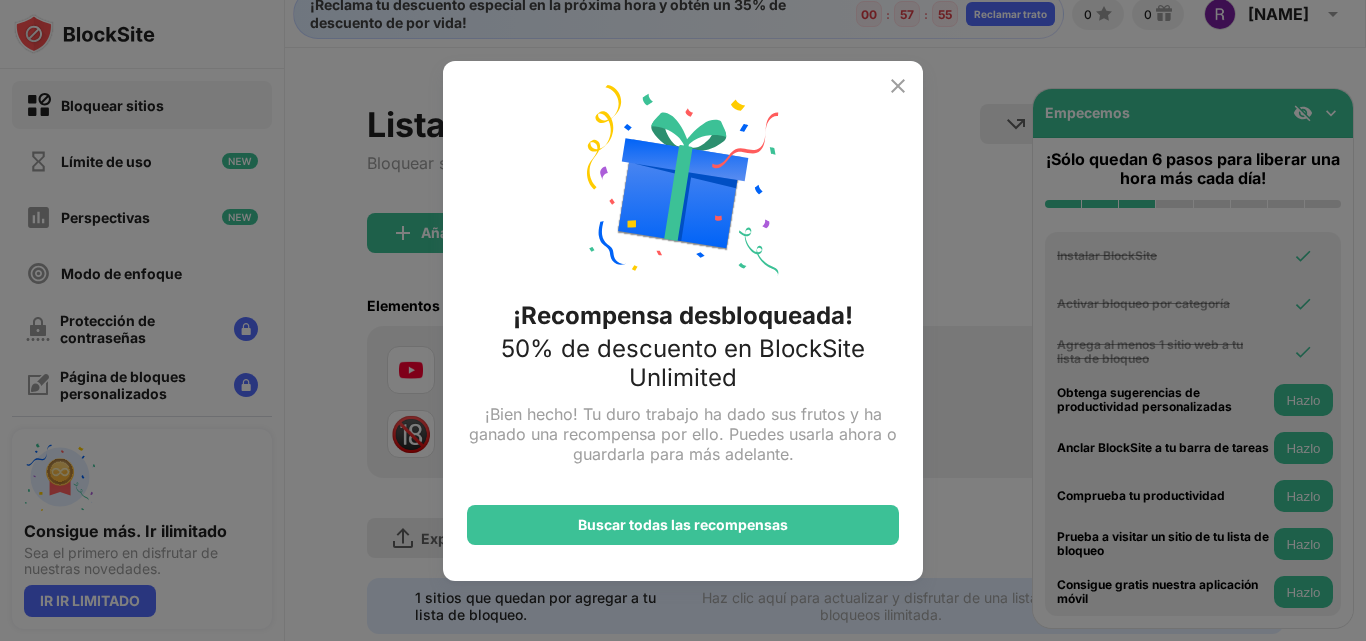 click at bounding box center [898, 86] 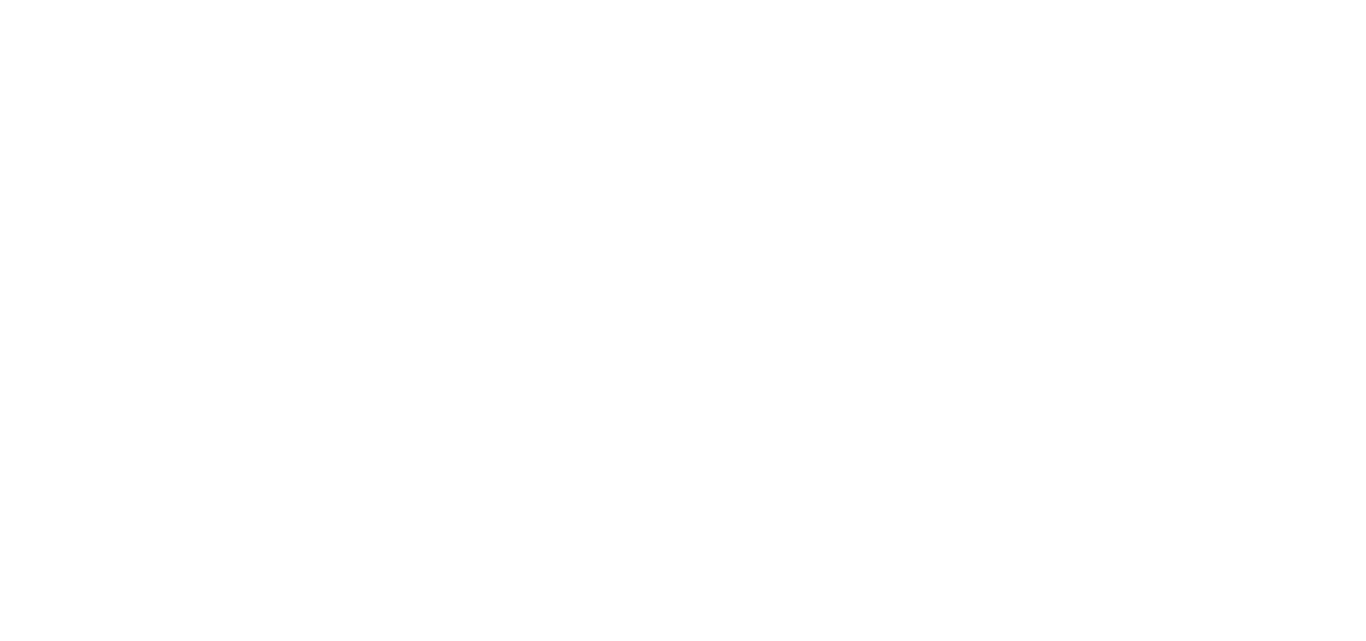 scroll, scrollTop: 0, scrollLeft: 0, axis: both 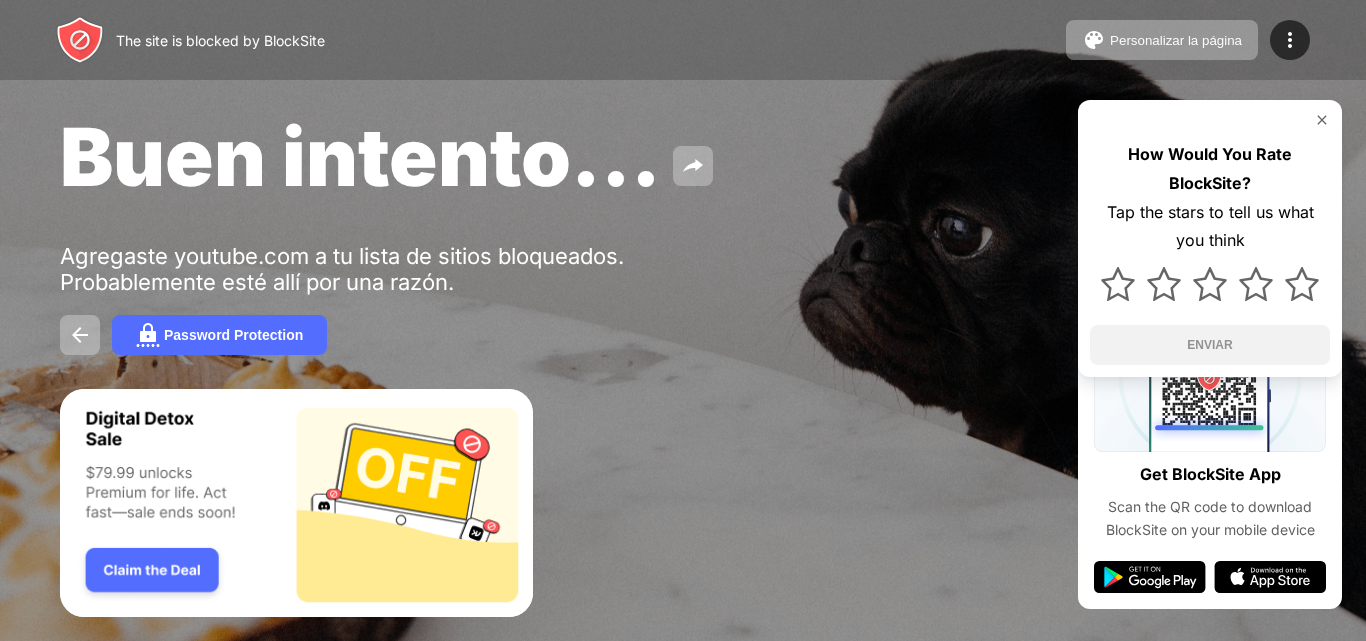 click on "How Would You Rate BlockSite? Tap the stars to tell us what you think ENVIAR" at bounding box center [1210, 238] 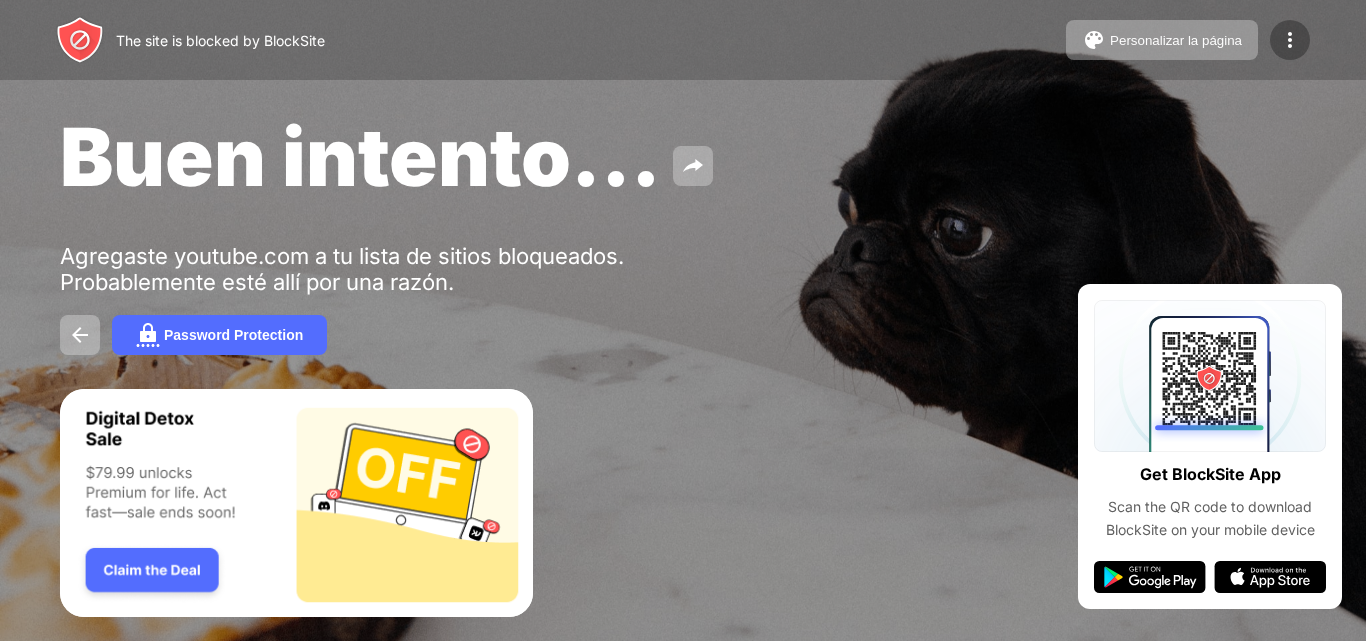 click at bounding box center (1290, 40) 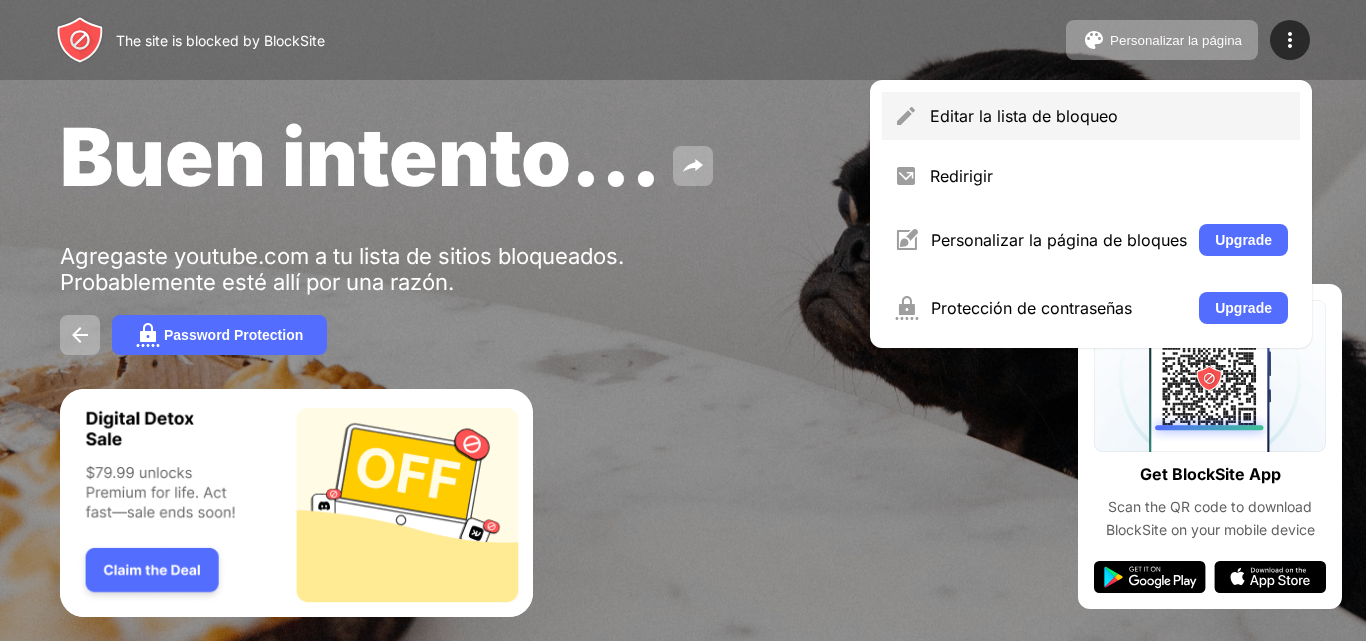 click on "Editar la lista de bloqueo" at bounding box center [1109, 116] 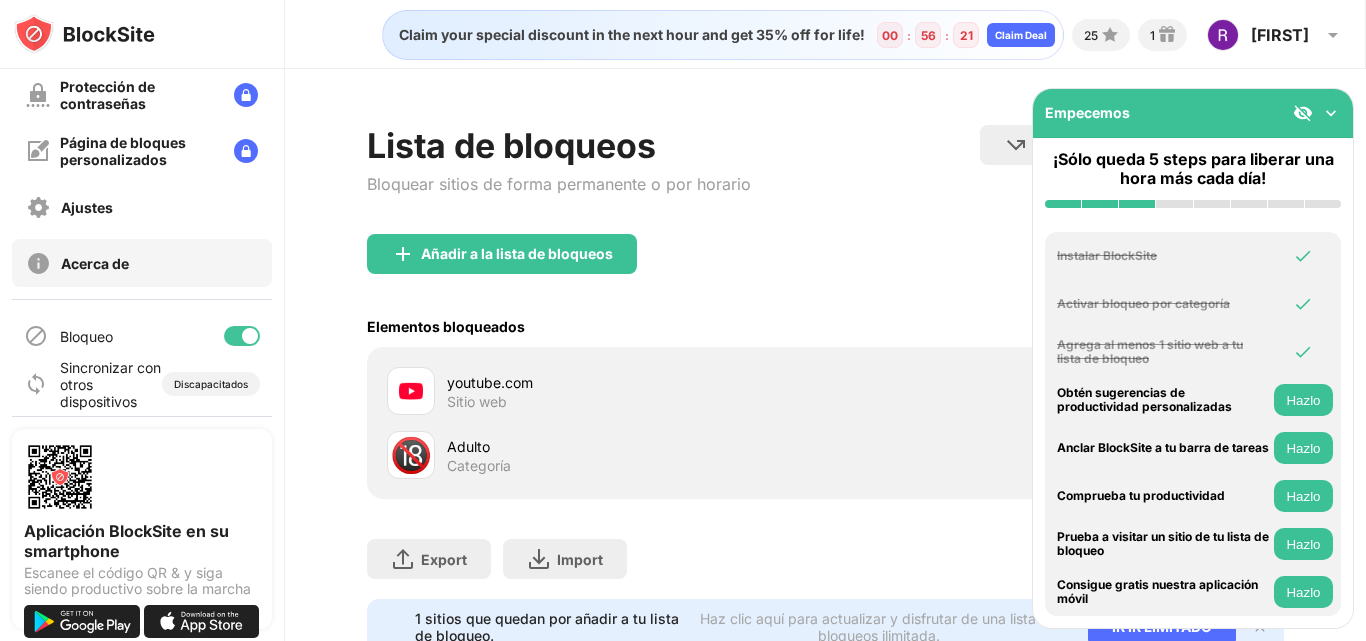 scroll, scrollTop: 238, scrollLeft: 0, axis: vertical 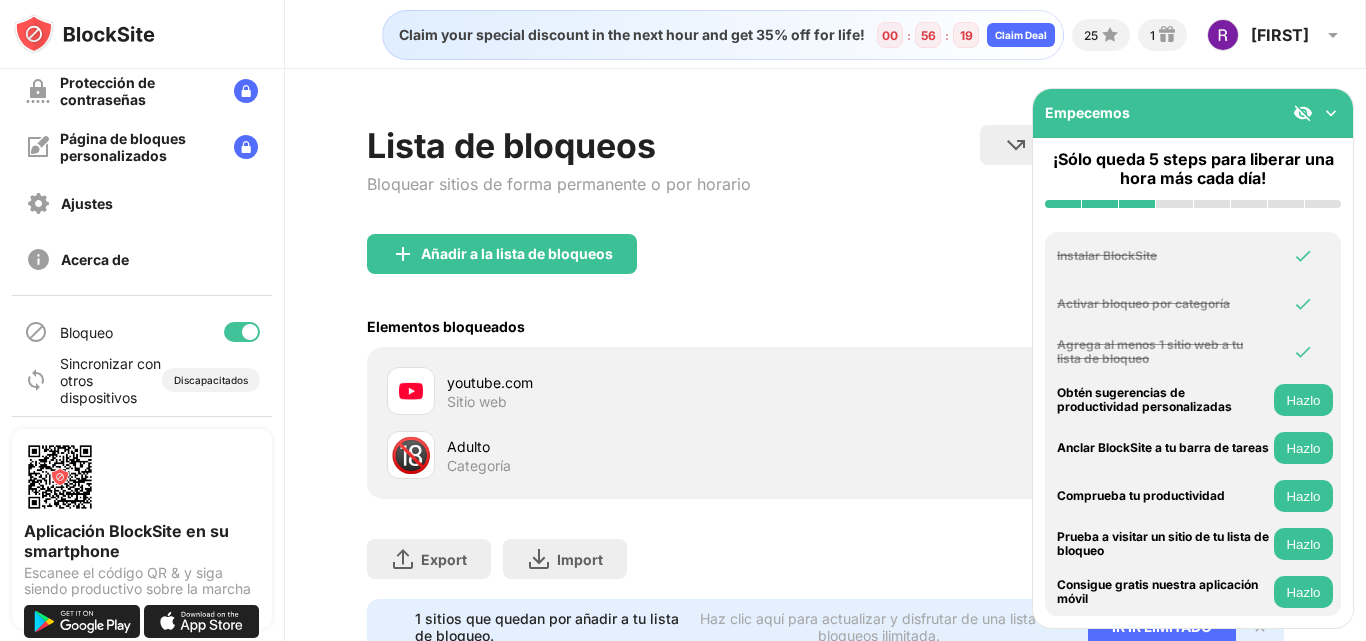 click on "youtube.com" at bounding box center (636, 382) 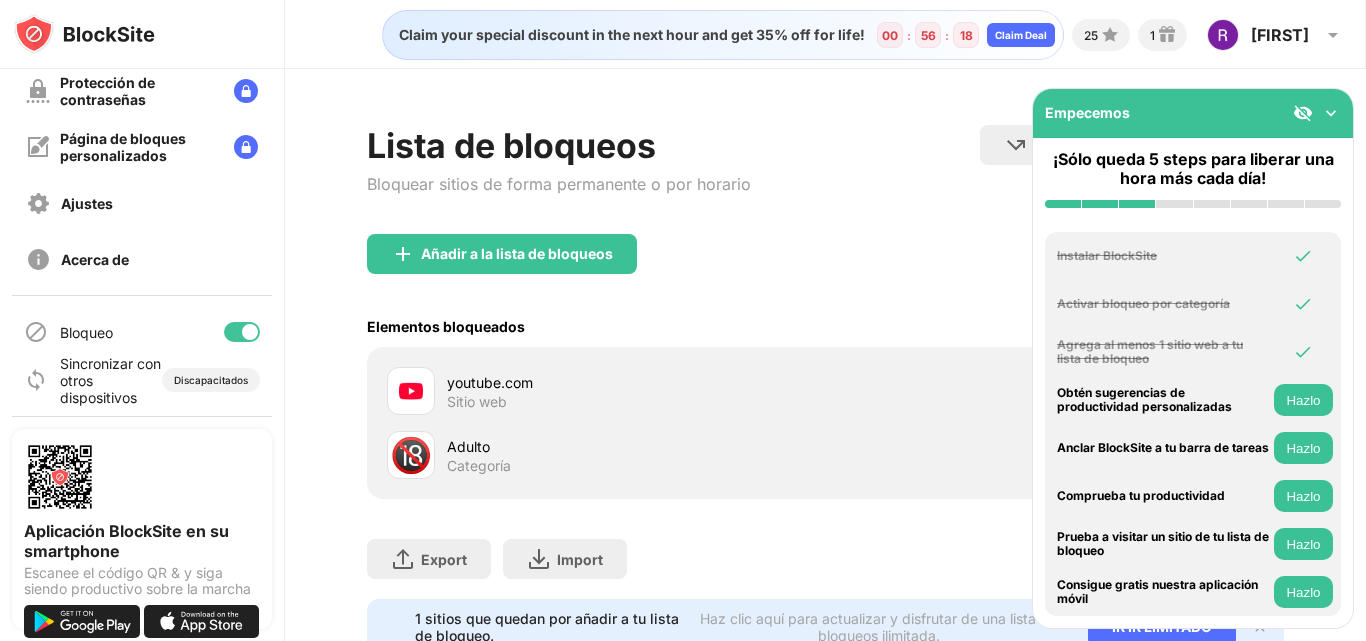 click on "youtube.com Sitio web" at bounding box center [636, 391] 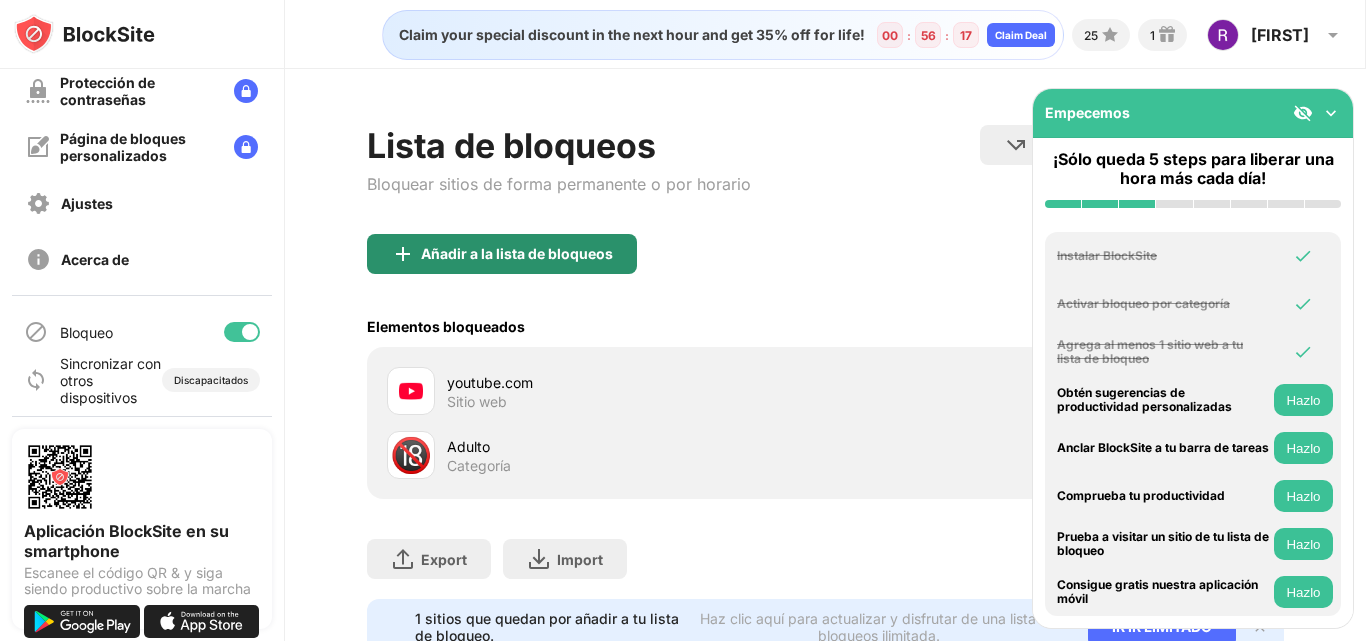 click on "Añadir a la lista de bloqueos" at bounding box center [502, 254] 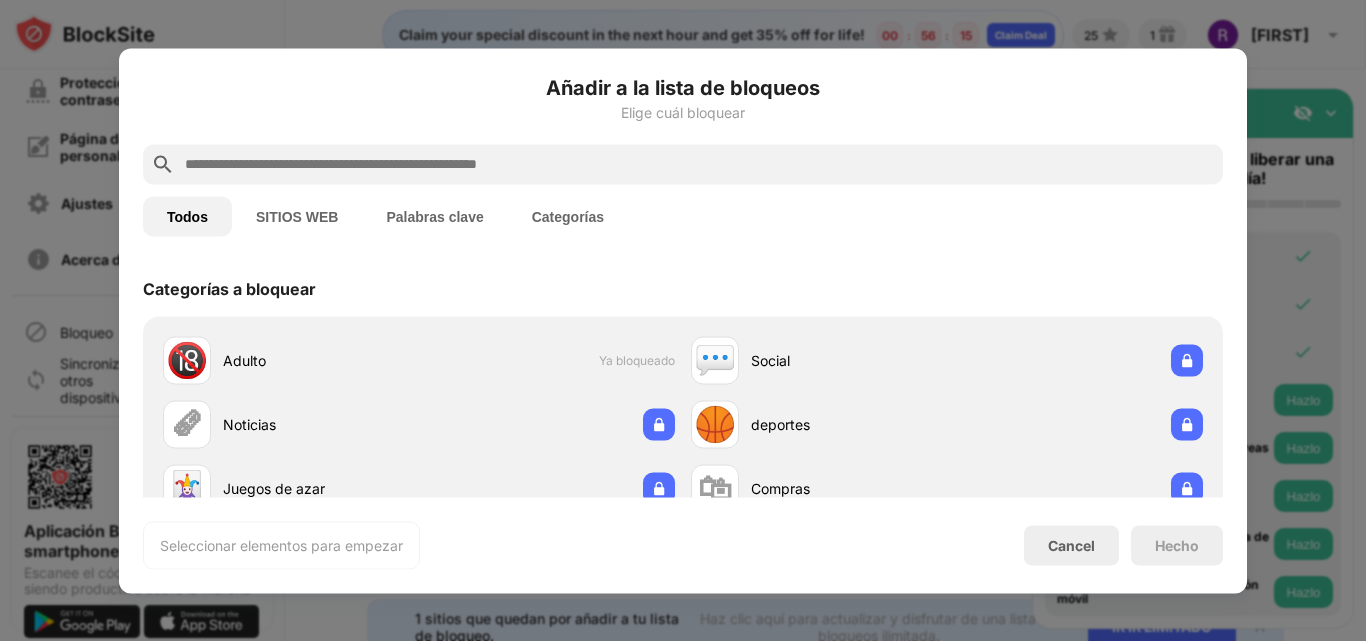 click on "Todos SITIOS WEB Palabras clave Categorías" at bounding box center (683, 216) 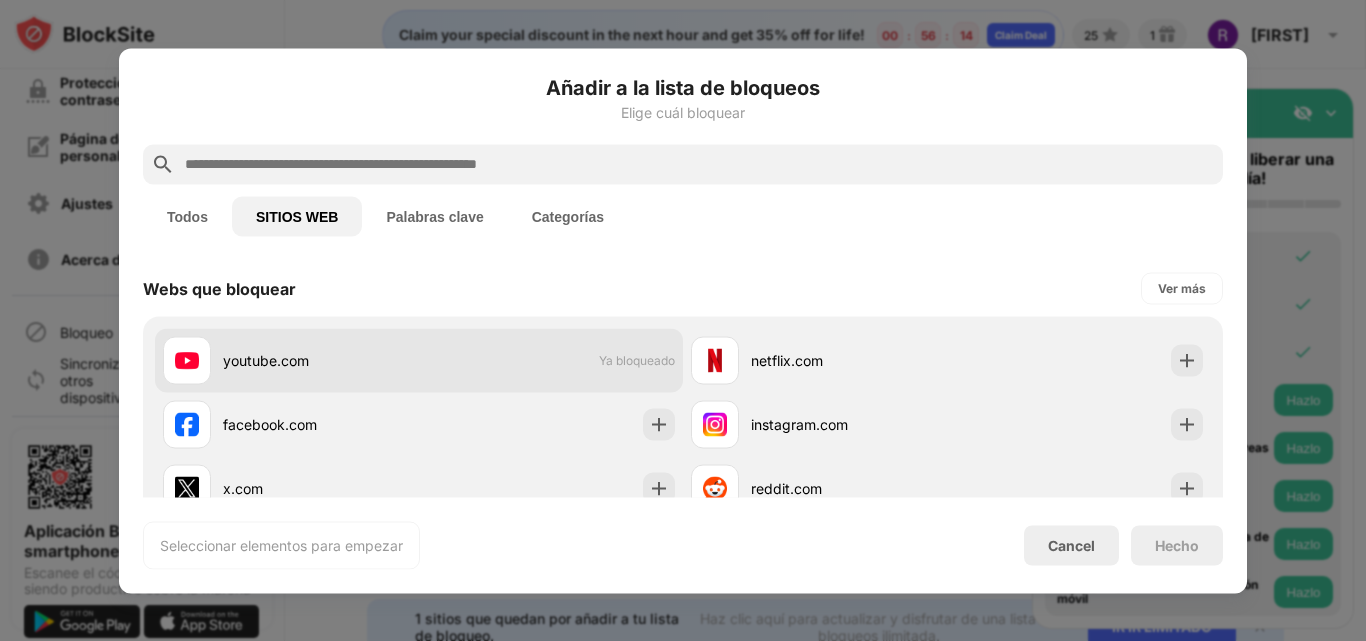 click on "Ya bloqueado" at bounding box center (637, 360) 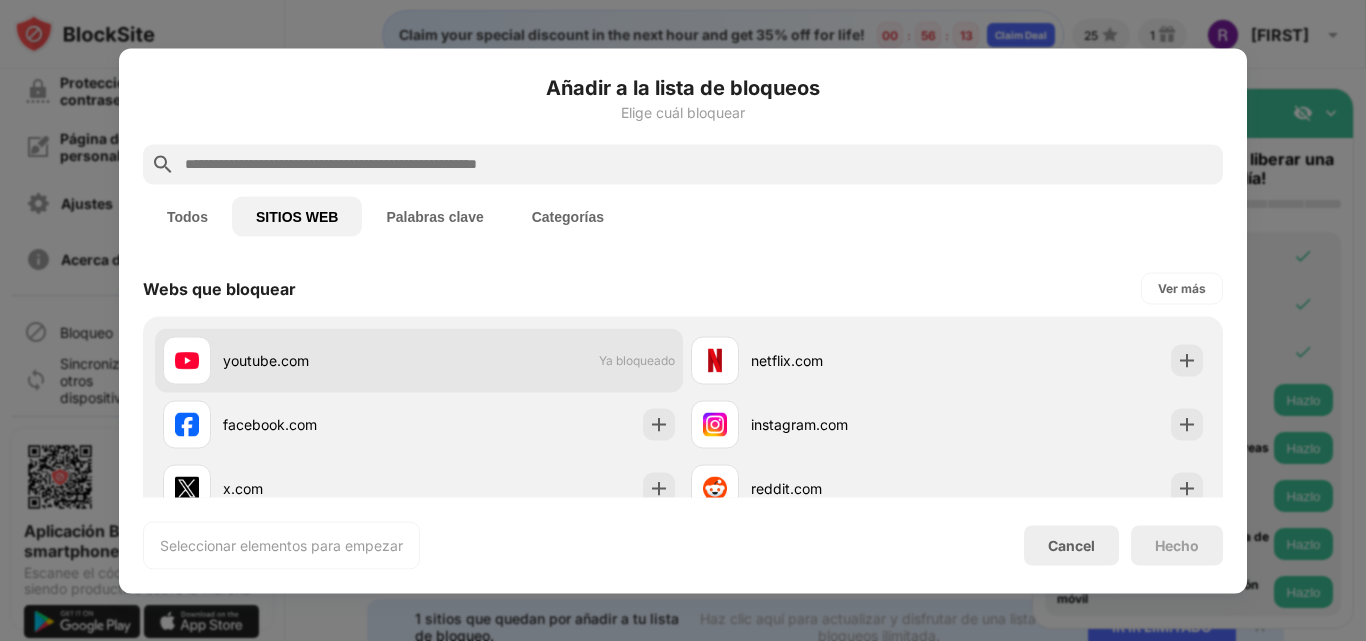 click on "youtube.com Ya bloqueado" at bounding box center (419, 360) 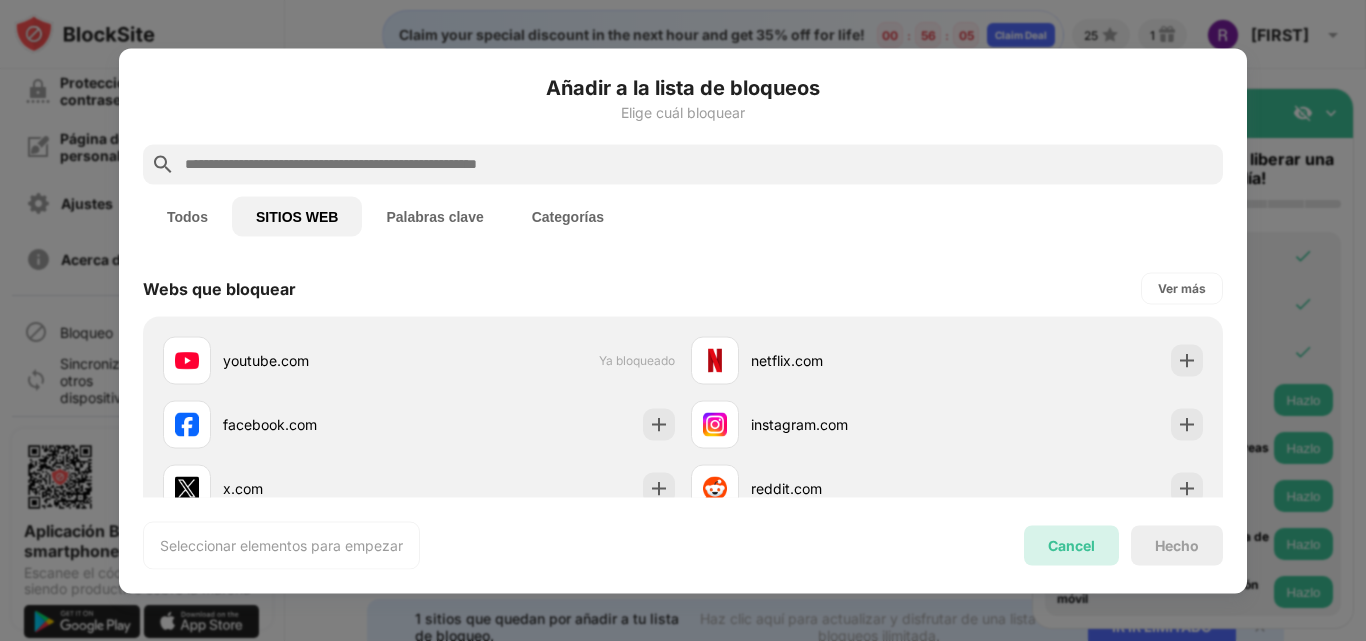 click on "Cancel" at bounding box center [1071, 545] 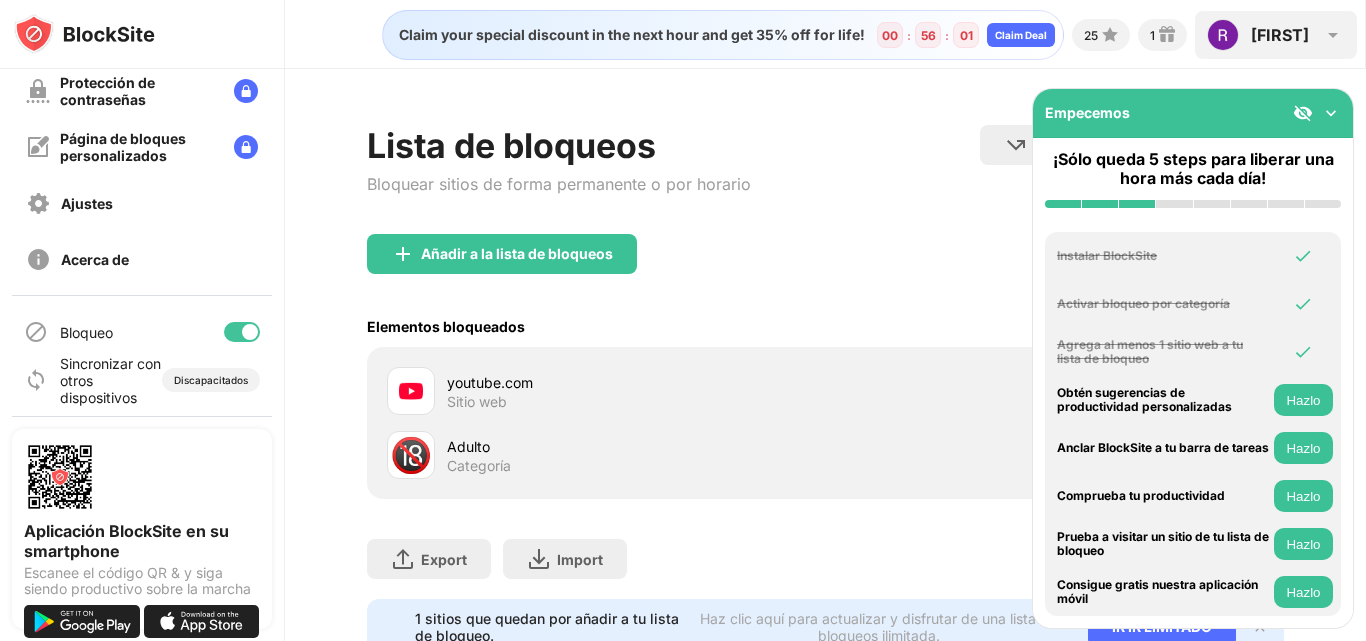 click at bounding box center [1333, 35] 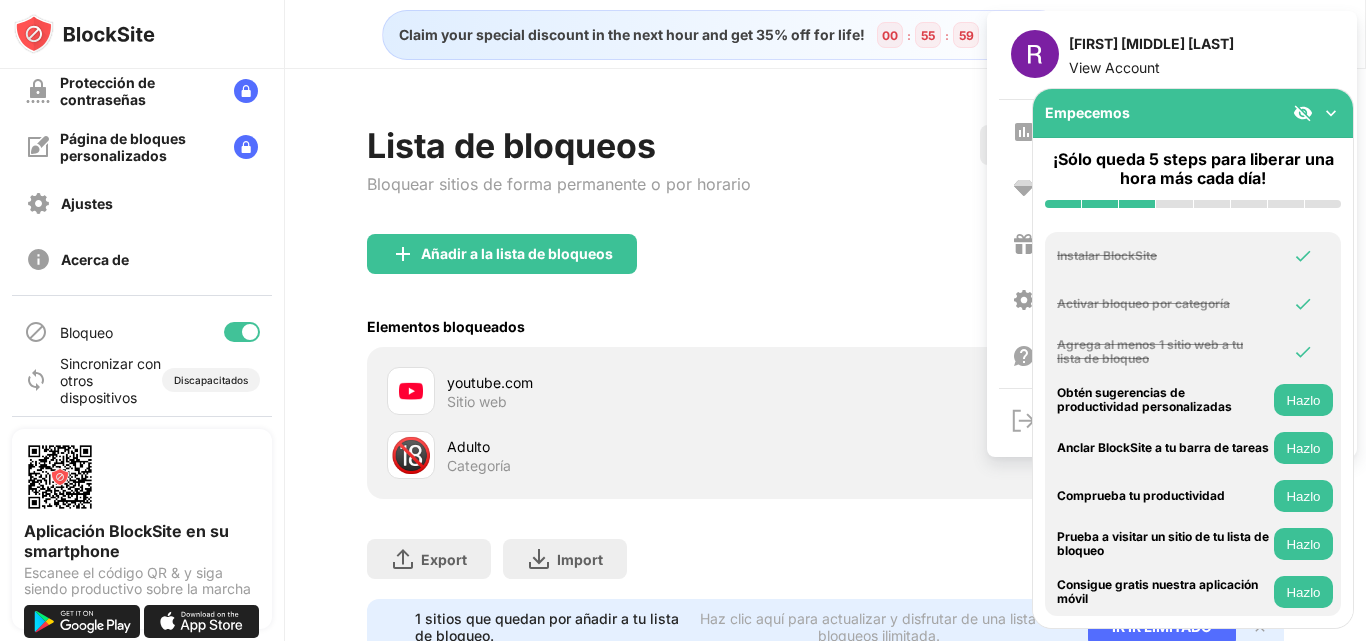 click at bounding box center [1331, 113] 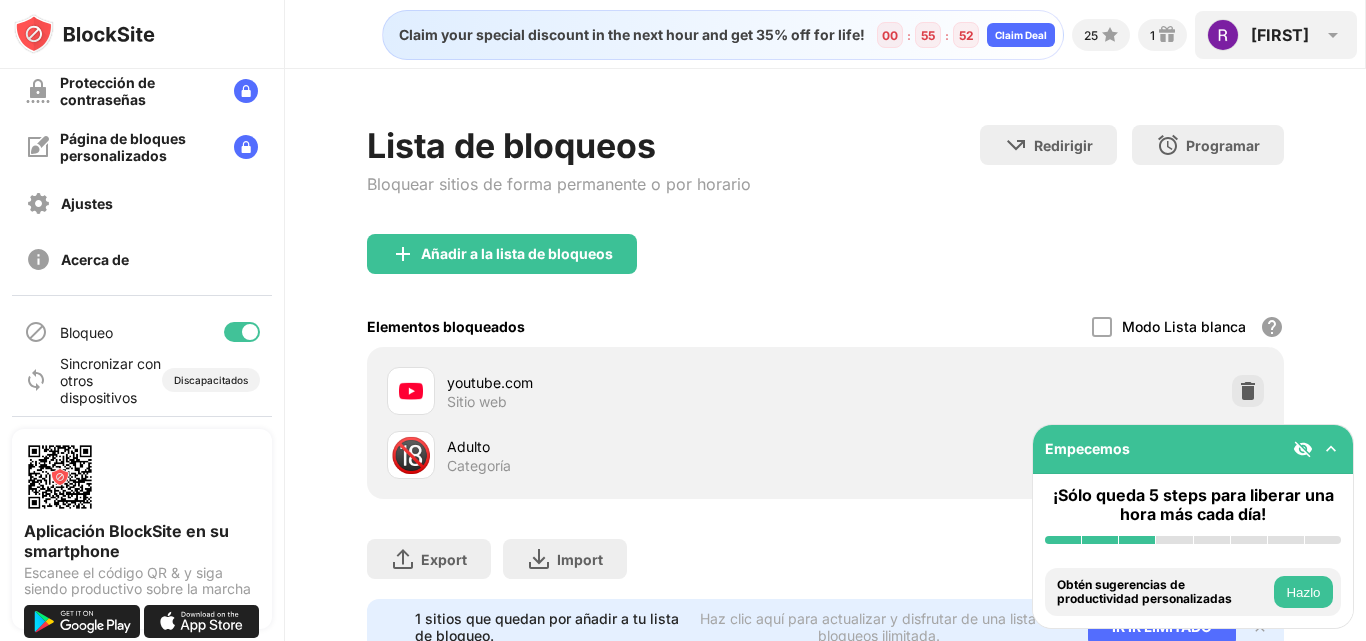 click at bounding box center (1333, 35) 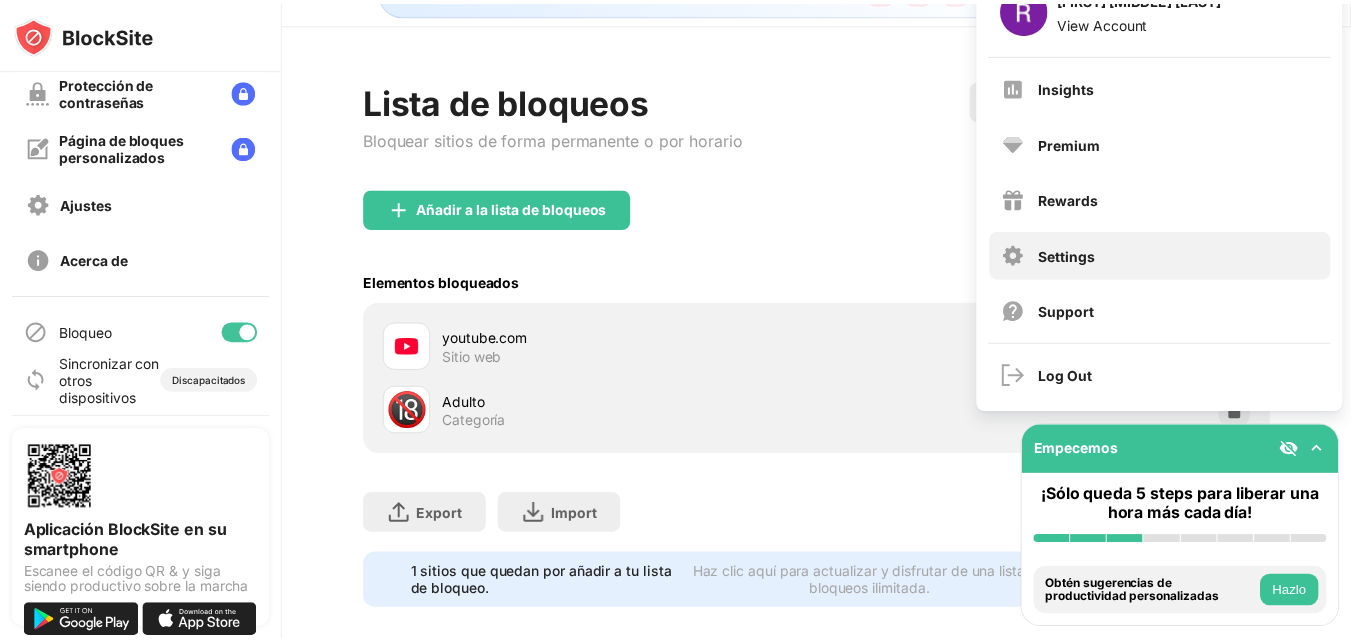 scroll, scrollTop: 85, scrollLeft: 0, axis: vertical 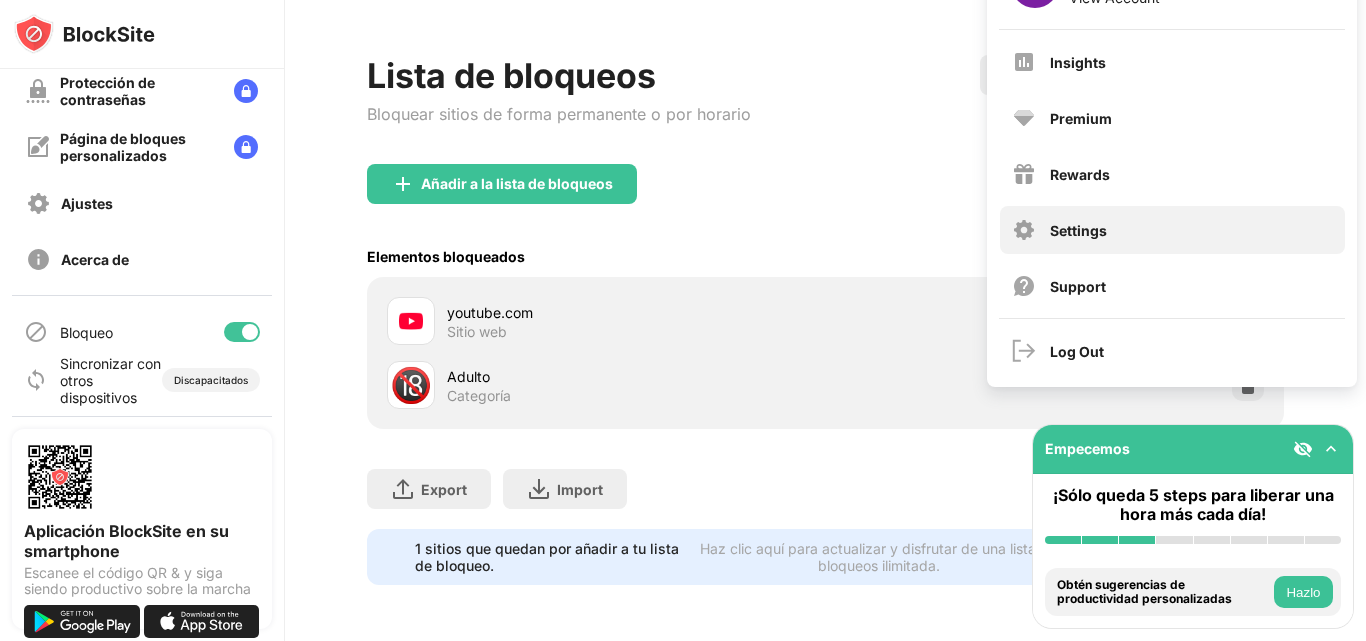 click on "Settings" at bounding box center [1172, 230] 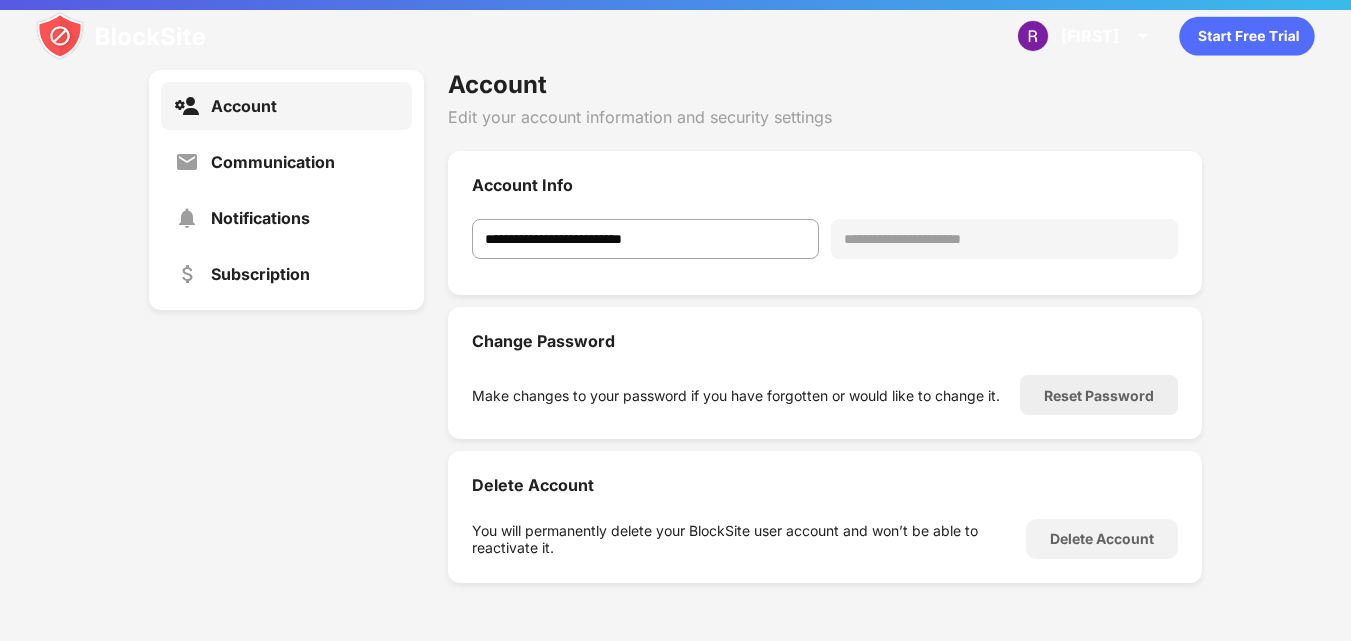 scroll, scrollTop: 268, scrollLeft: 0, axis: vertical 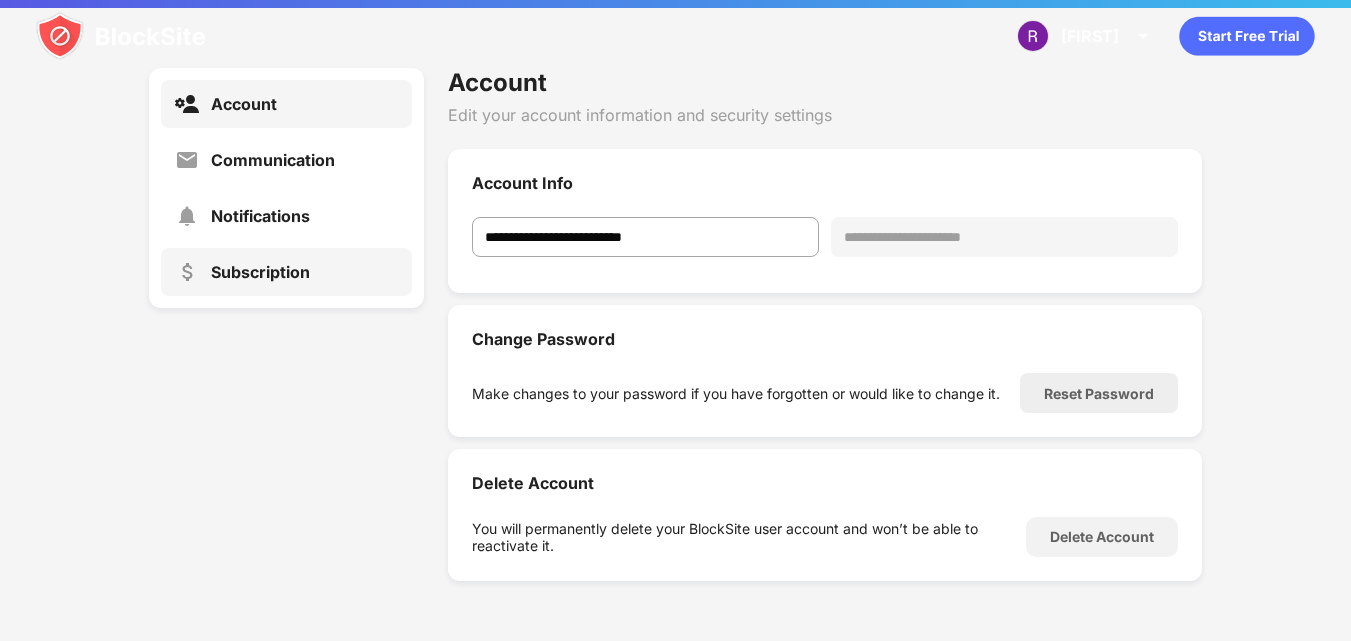 click on "Subscription" at bounding box center [286, 272] 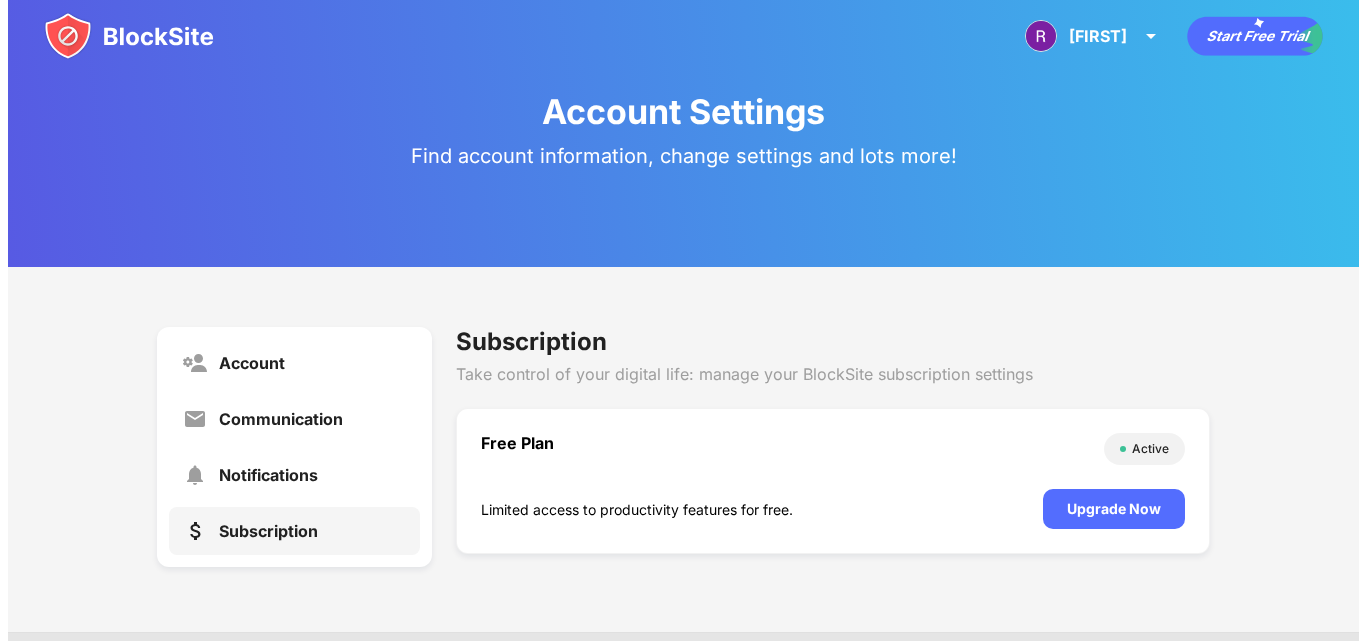 scroll, scrollTop: 0, scrollLeft: 0, axis: both 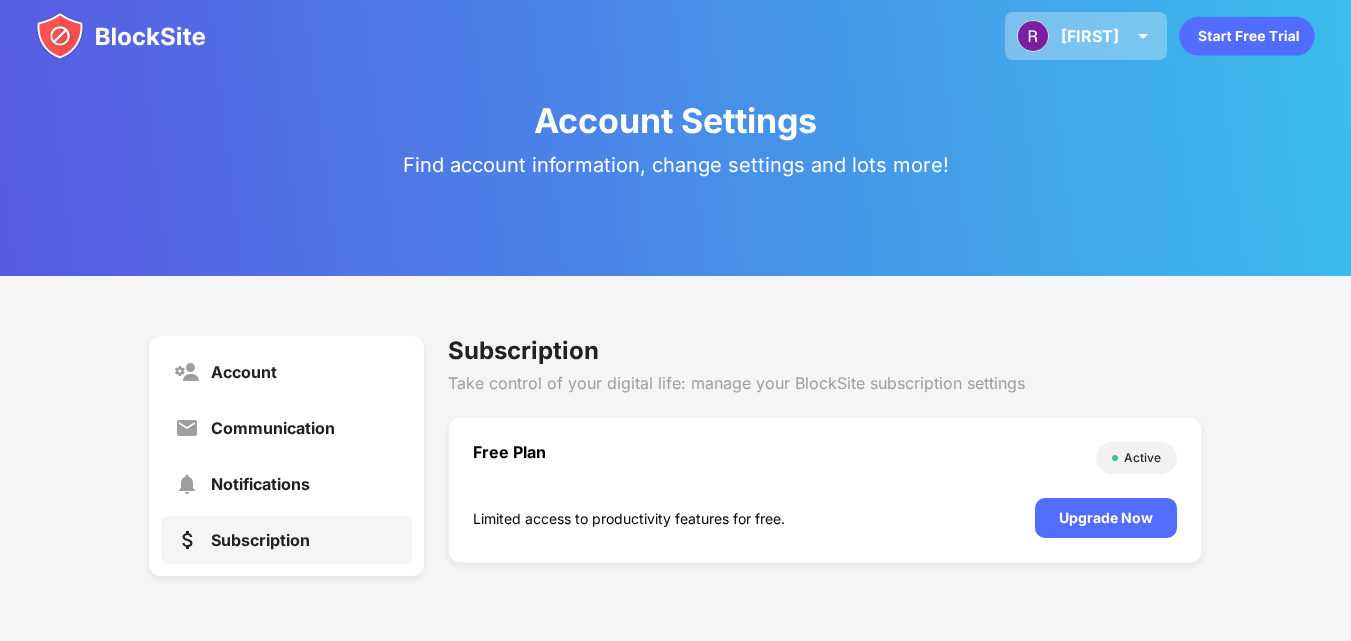 click at bounding box center (1143, 36) 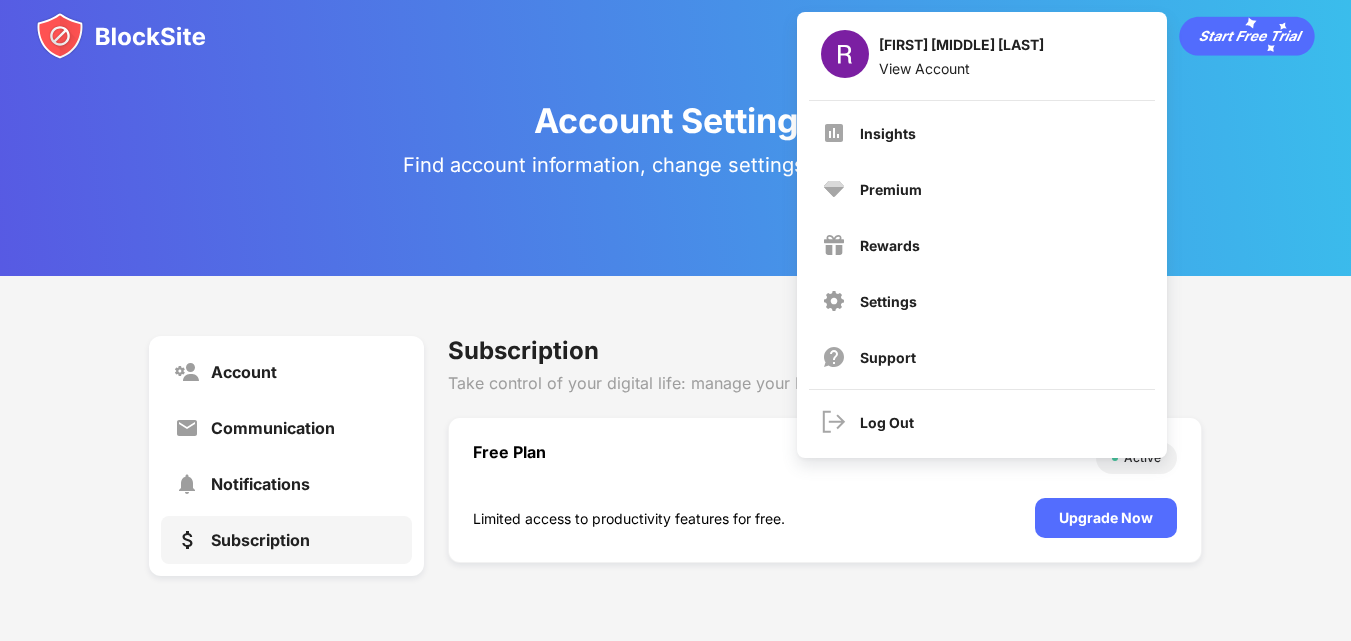 click on "Account Settings Find account information, change settings and lots more!" at bounding box center (675, 138) 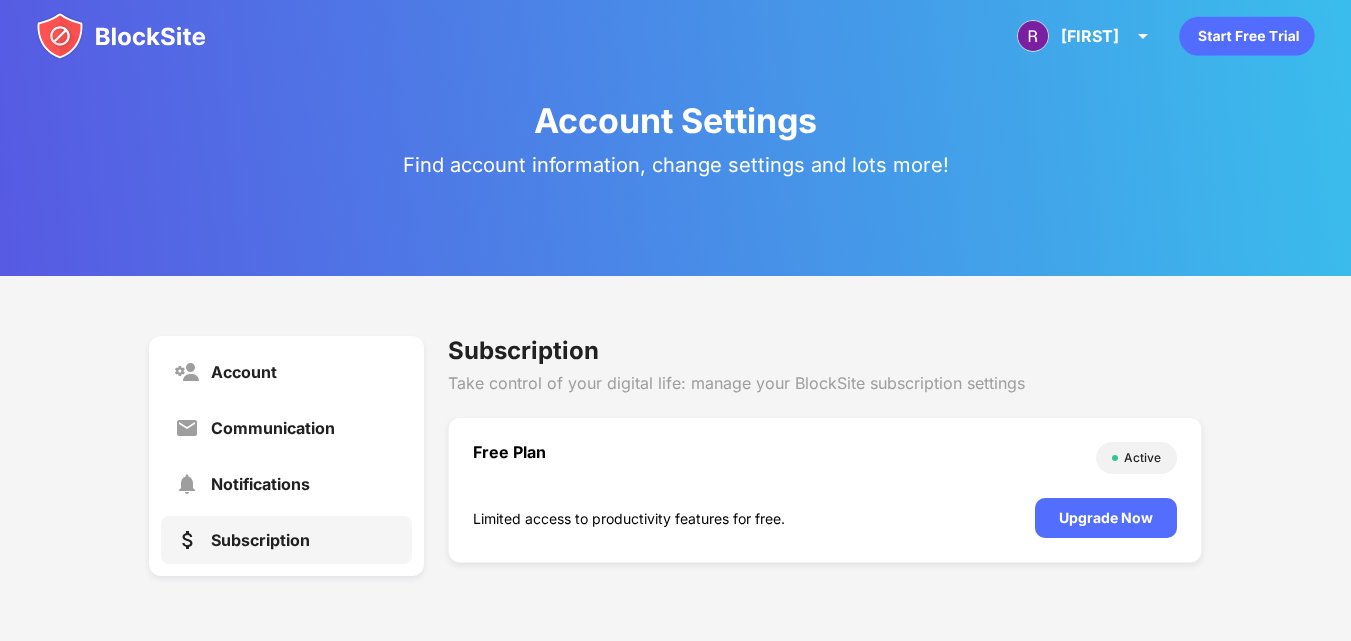 click at bounding box center [121, 36] 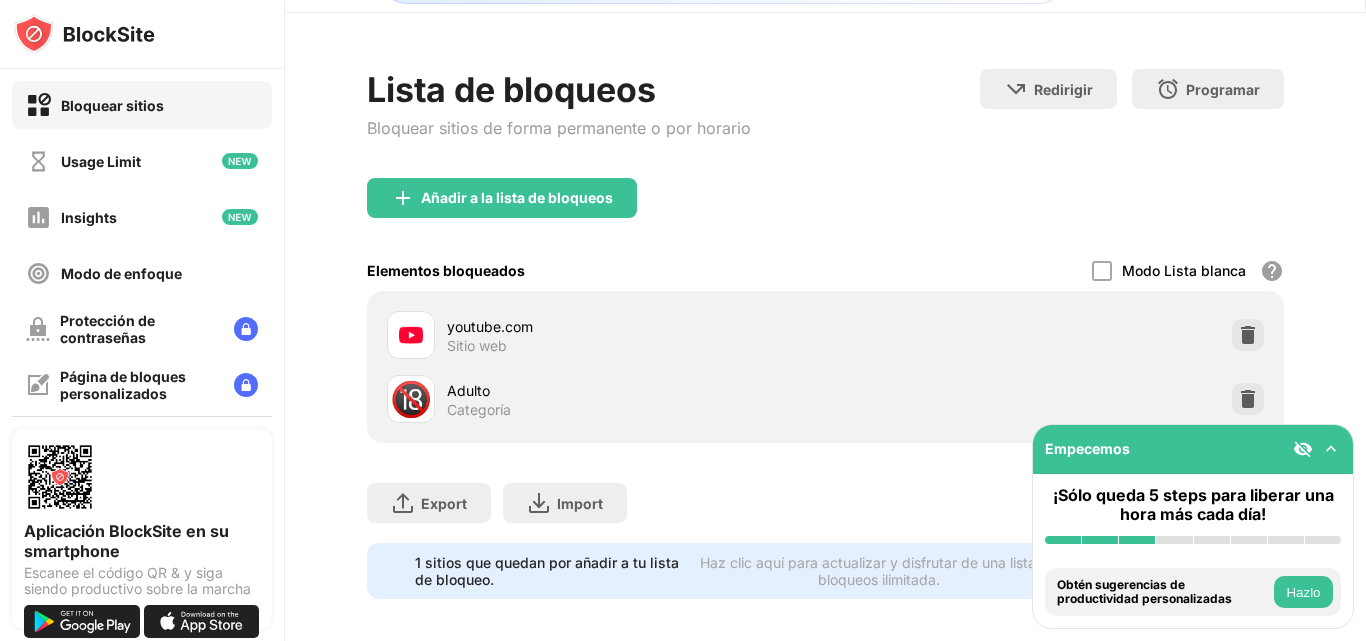scroll, scrollTop: 85, scrollLeft: 0, axis: vertical 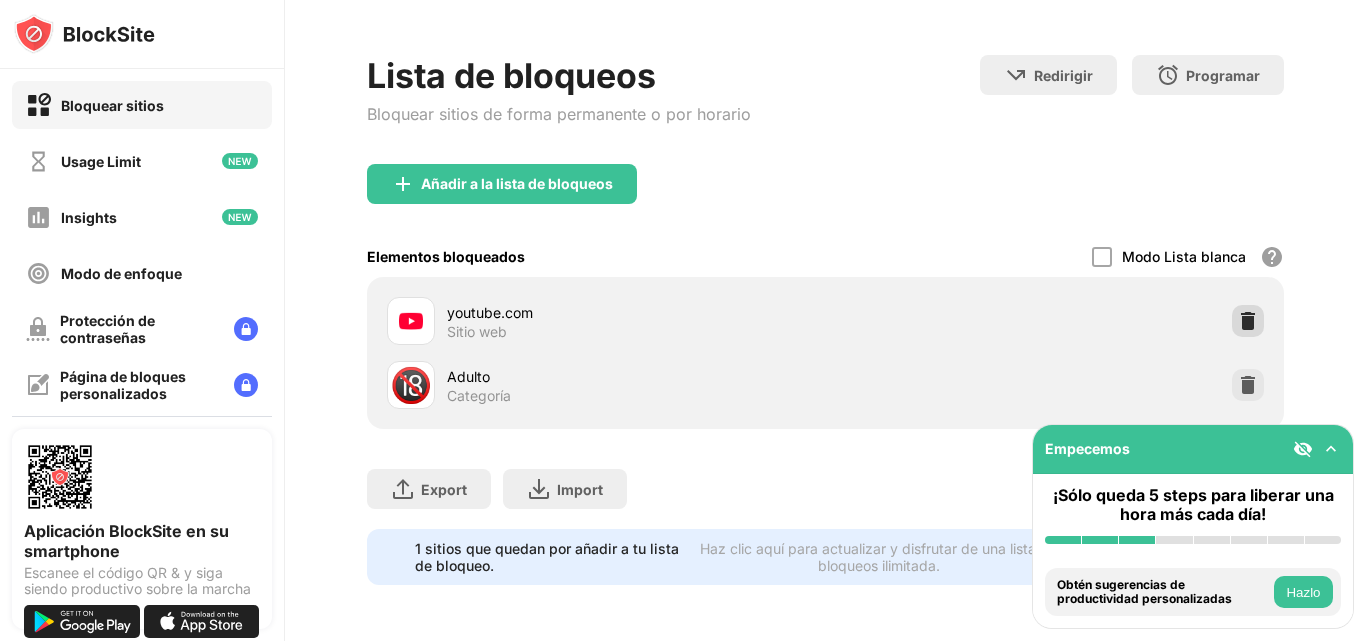 click at bounding box center [1248, 321] 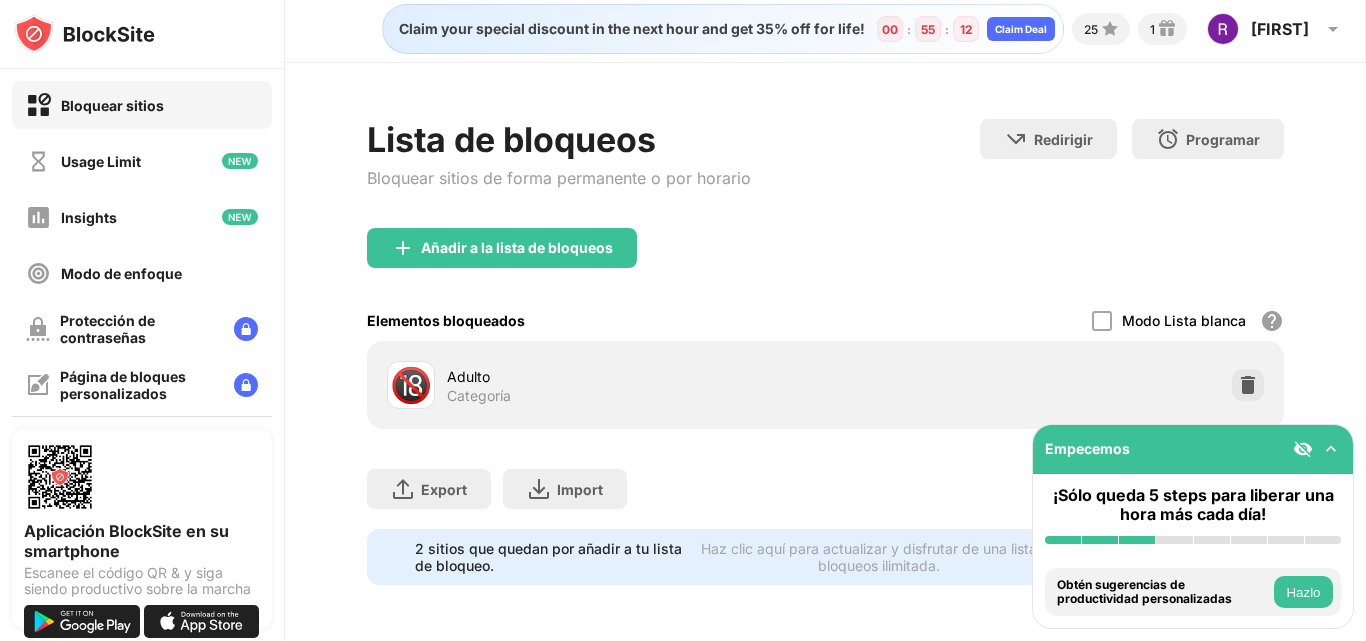 scroll, scrollTop: 21, scrollLeft: 0, axis: vertical 